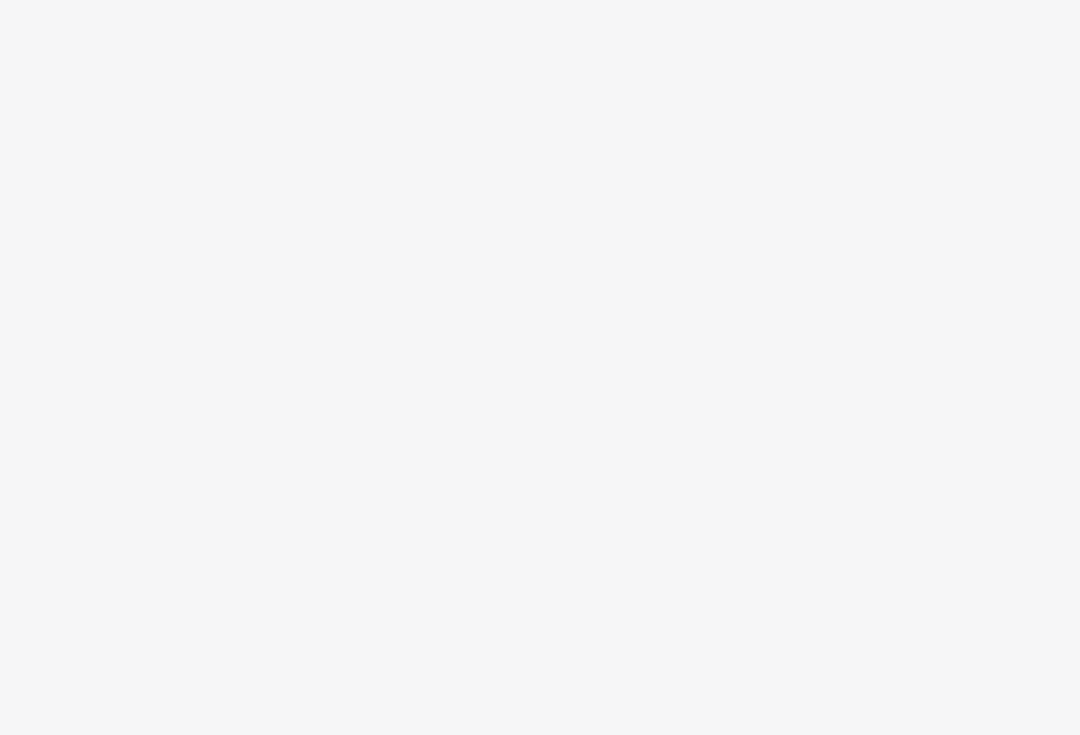 scroll, scrollTop: 0, scrollLeft: 0, axis: both 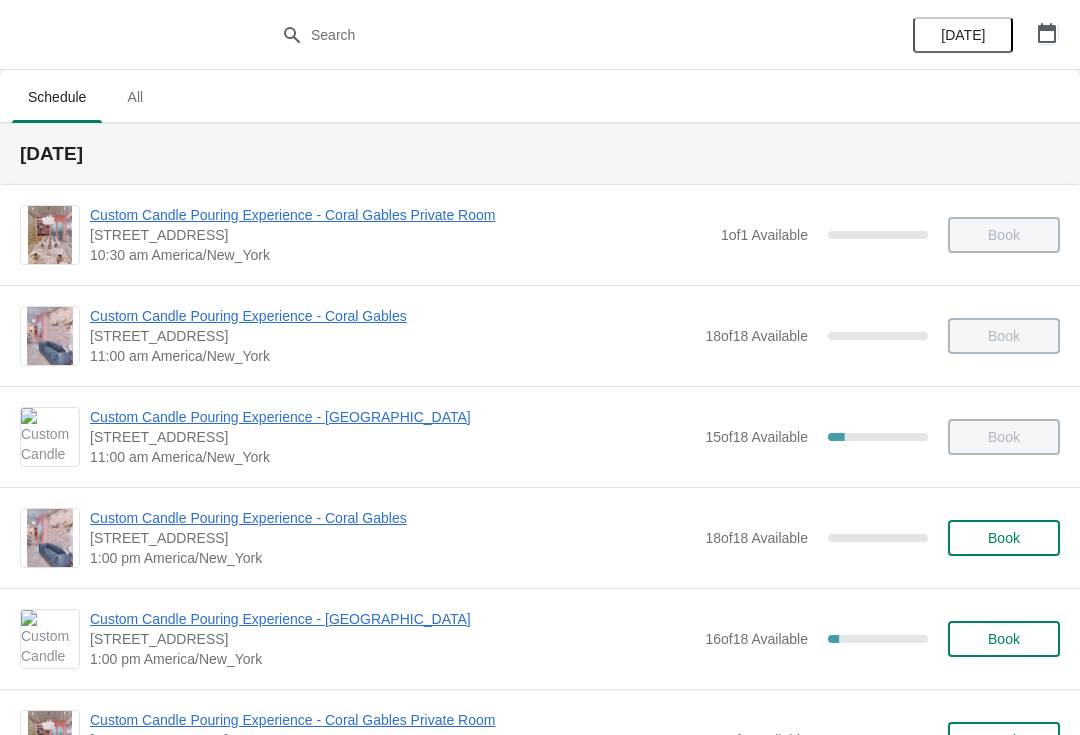 click at bounding box center [1047, 33] 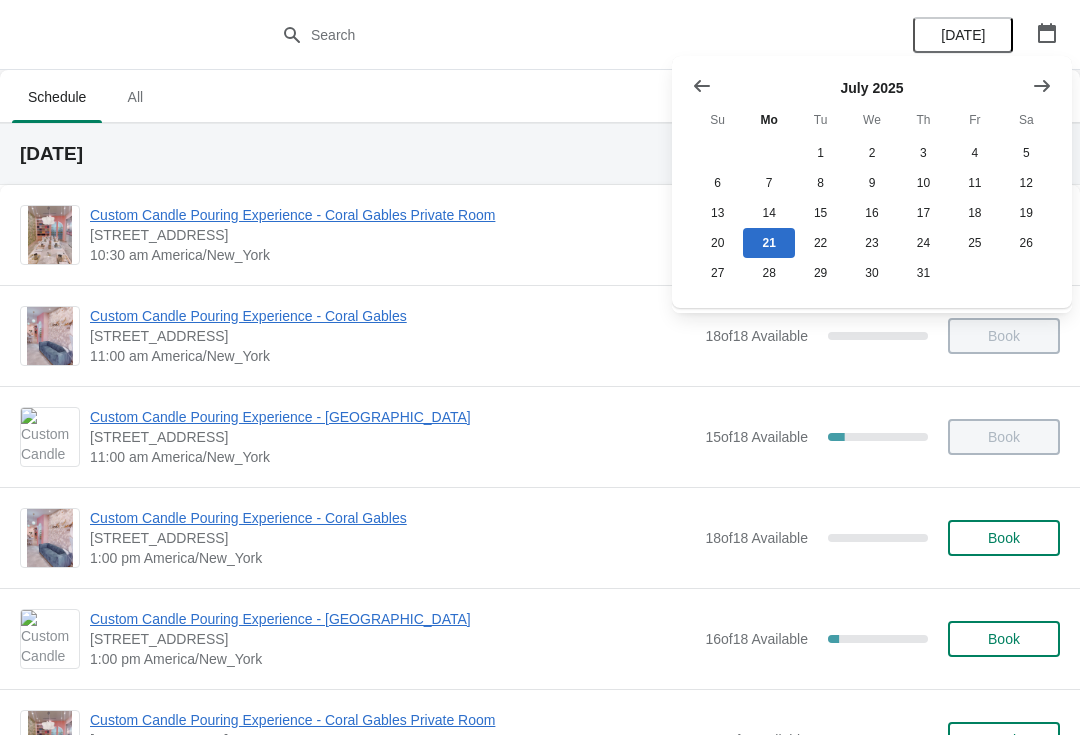 click 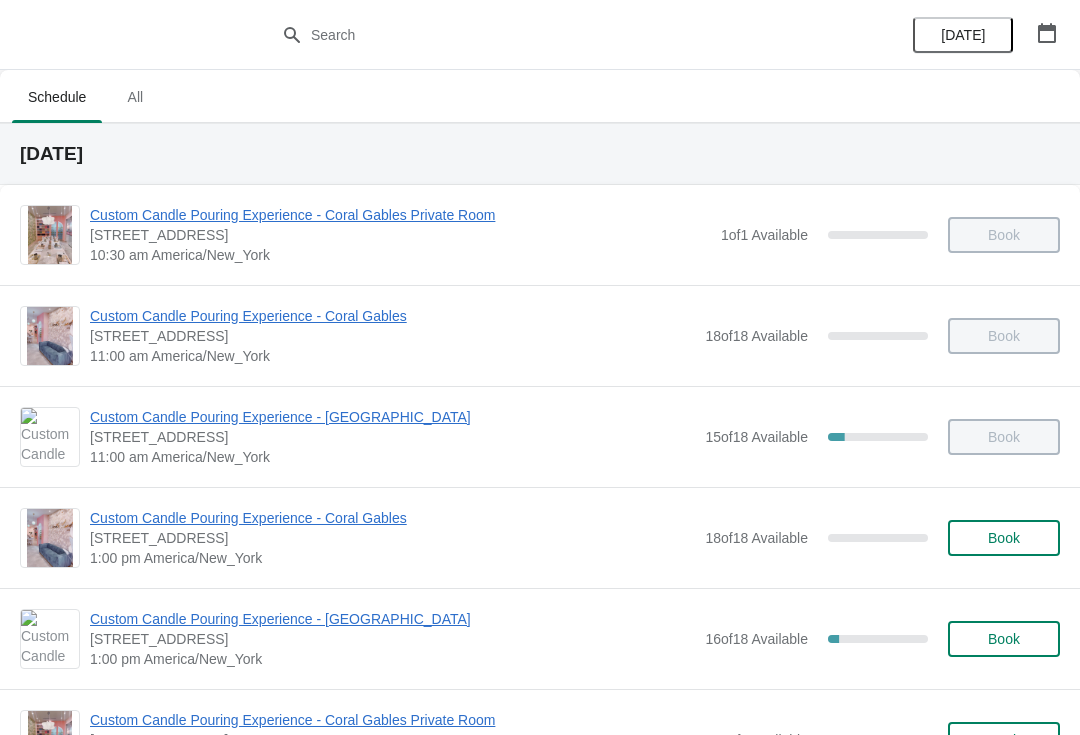 click 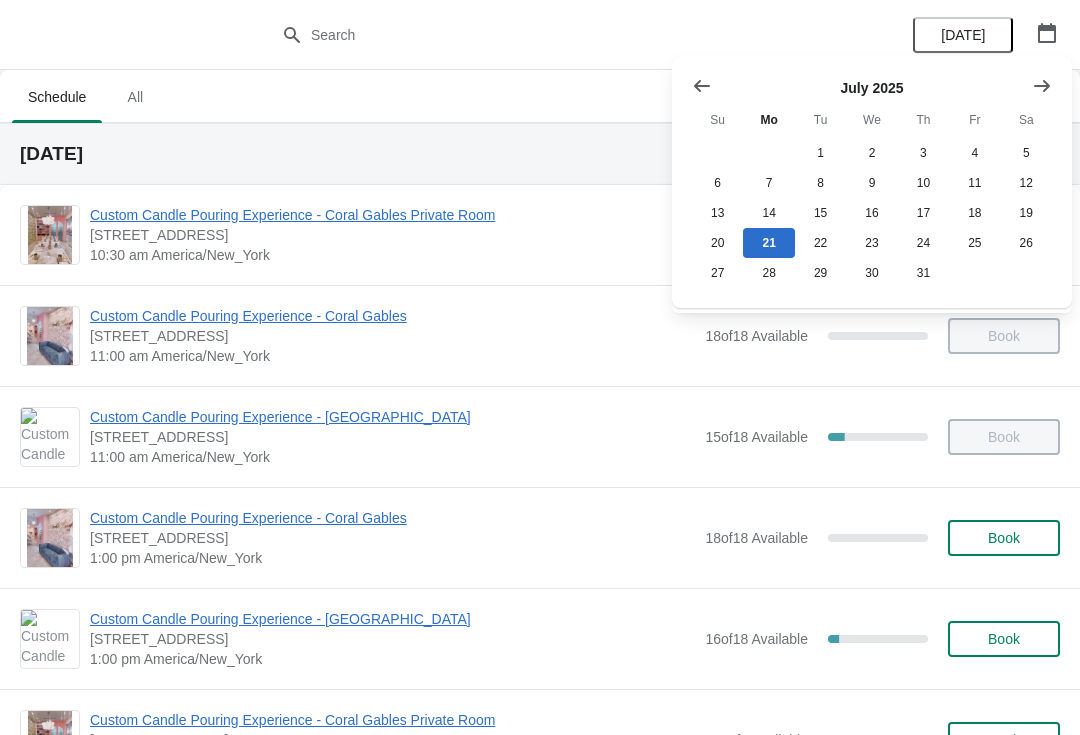click 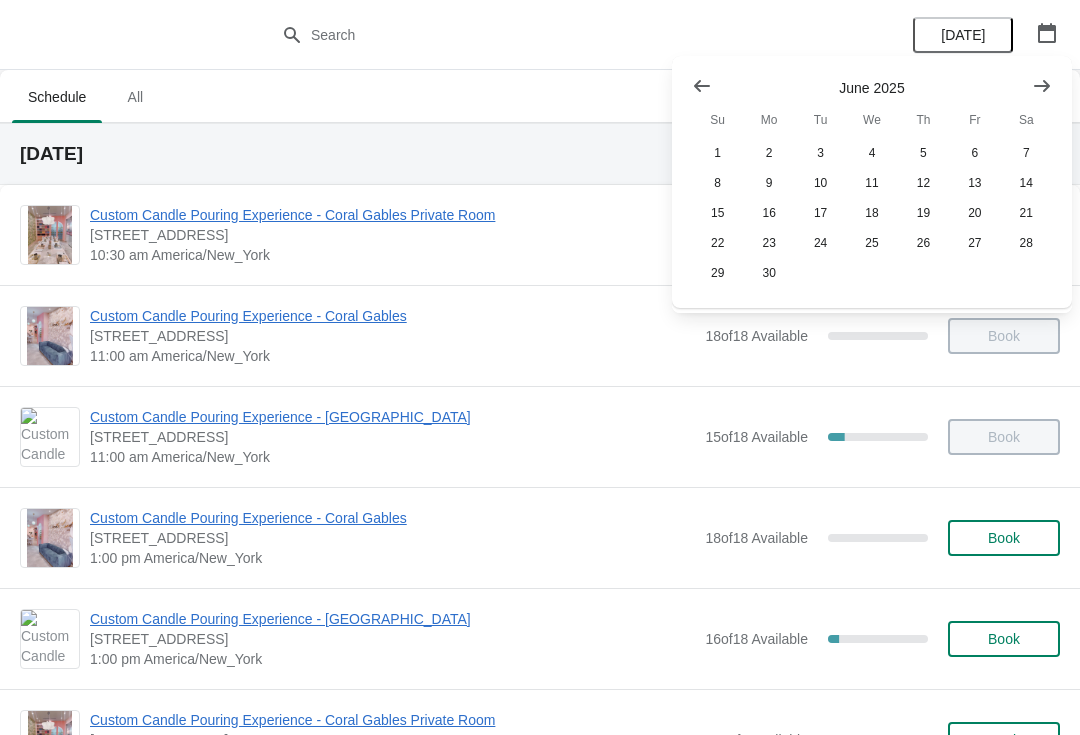 click at bounding box center [702, 86] 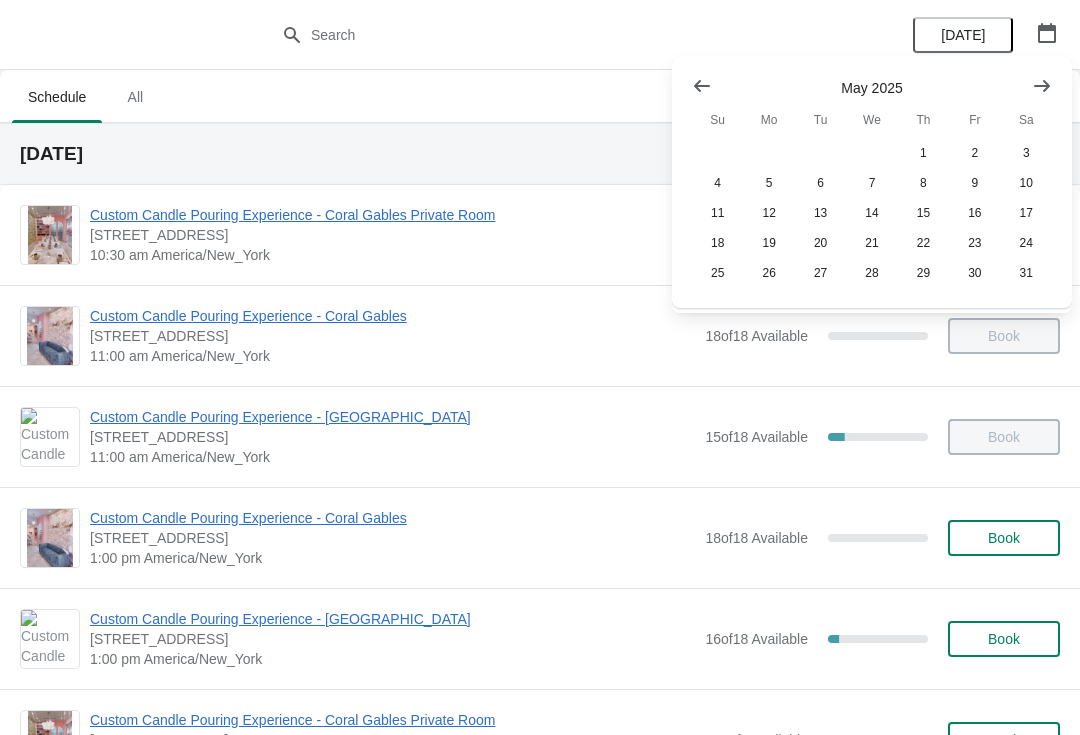 click 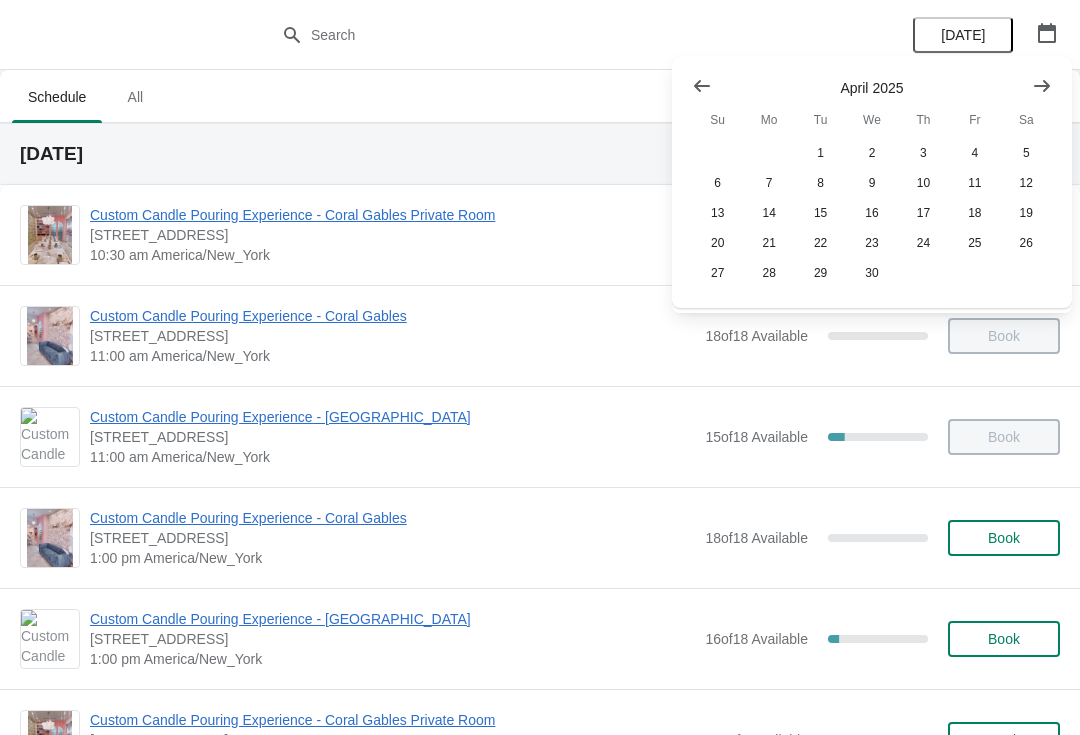 click 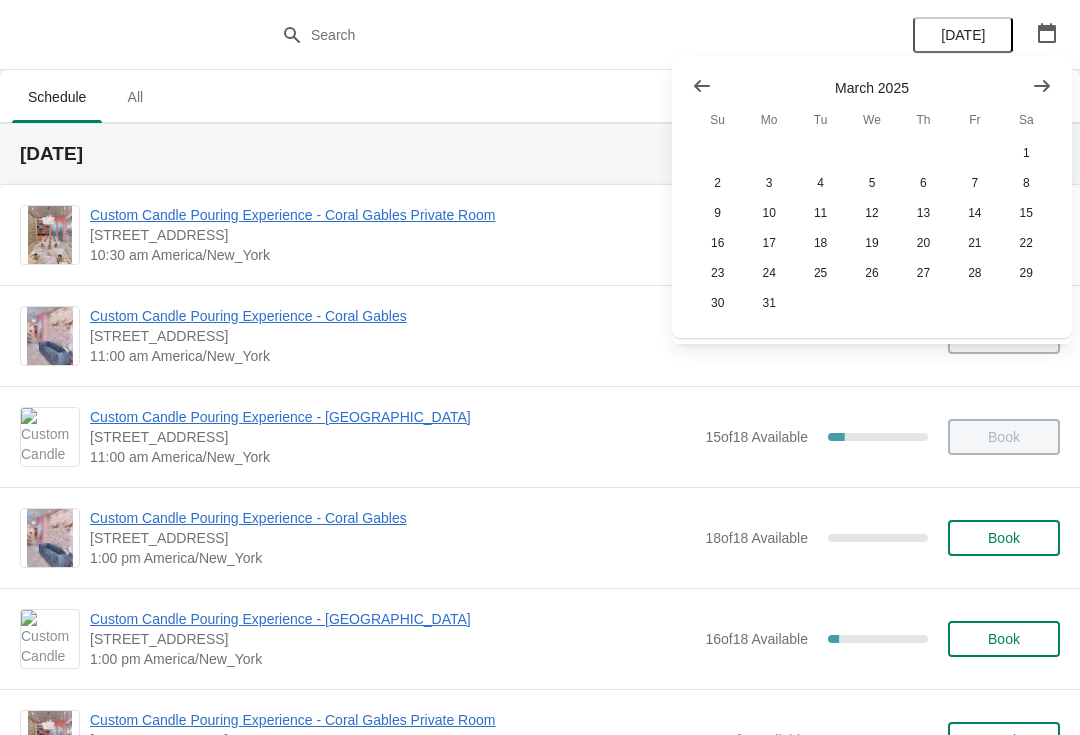 click at bounding box center (702, 86) 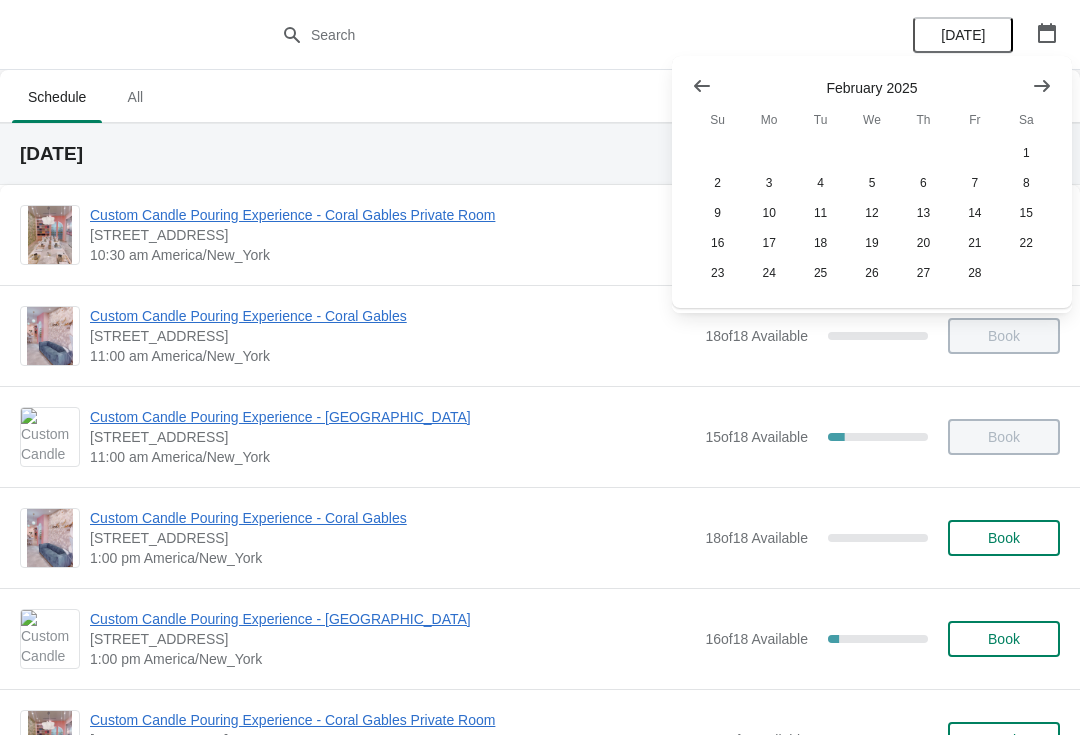 click at bounding box center [702, 86] 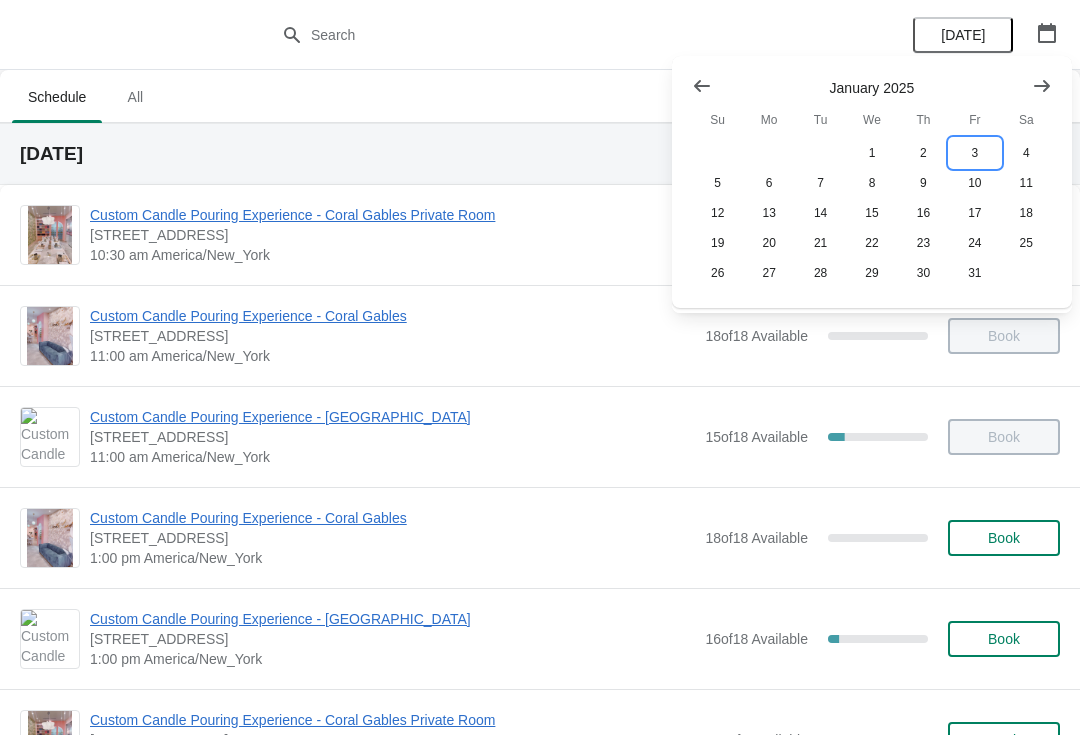 click on "3" at bounding box center (974, 153) 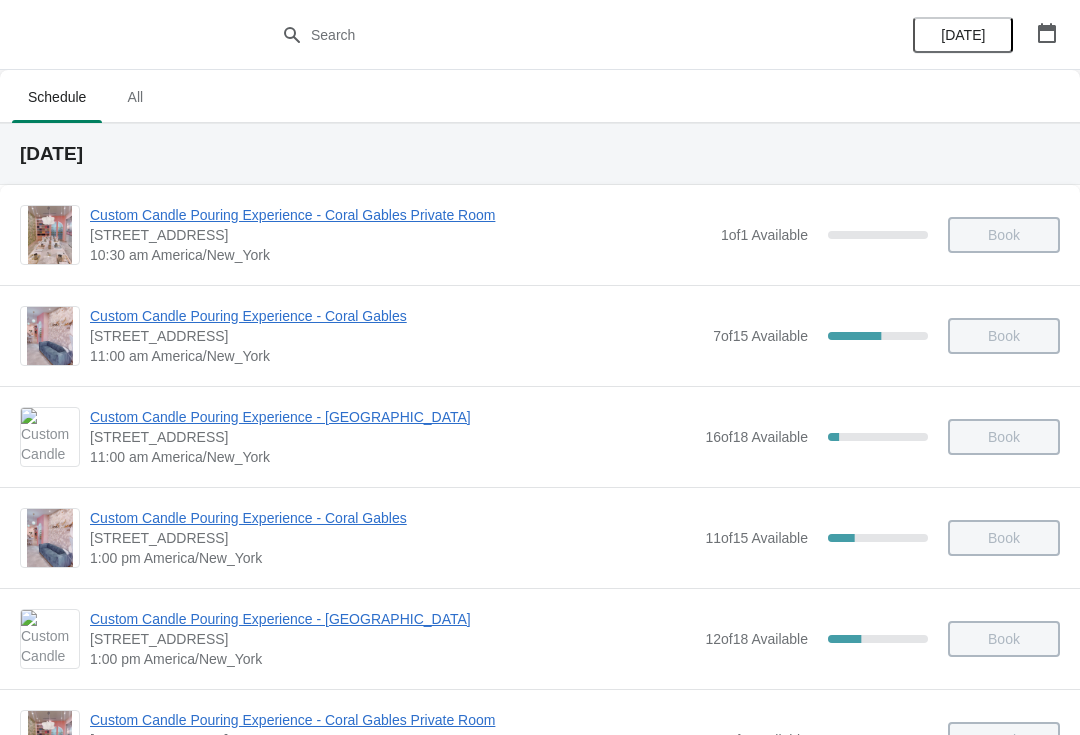 click on "[STREET_ADDRESS]" at bounding box center (396, 336) 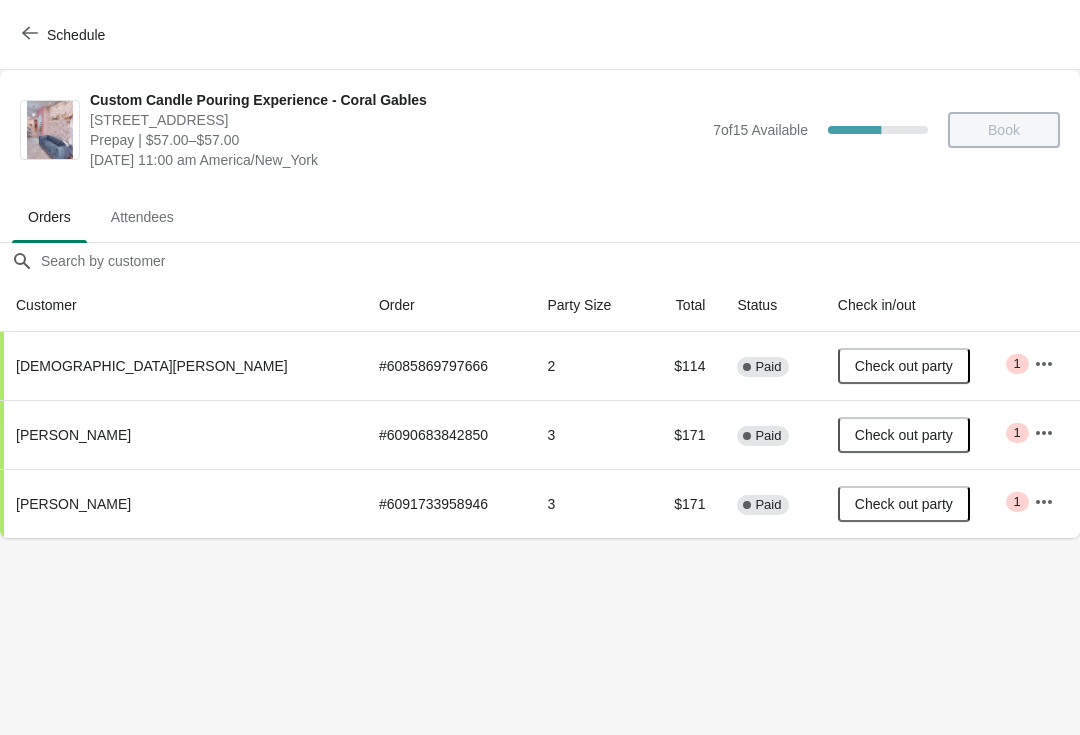 click on "Schedule" at bounding box center (65, 35) 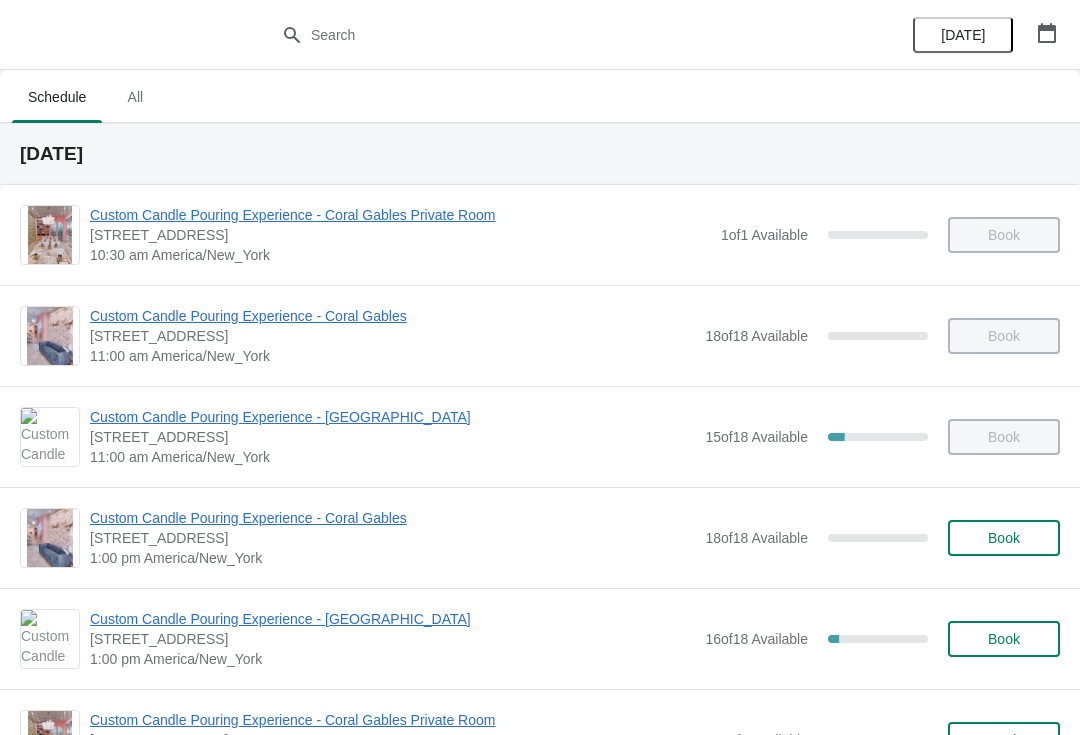 click 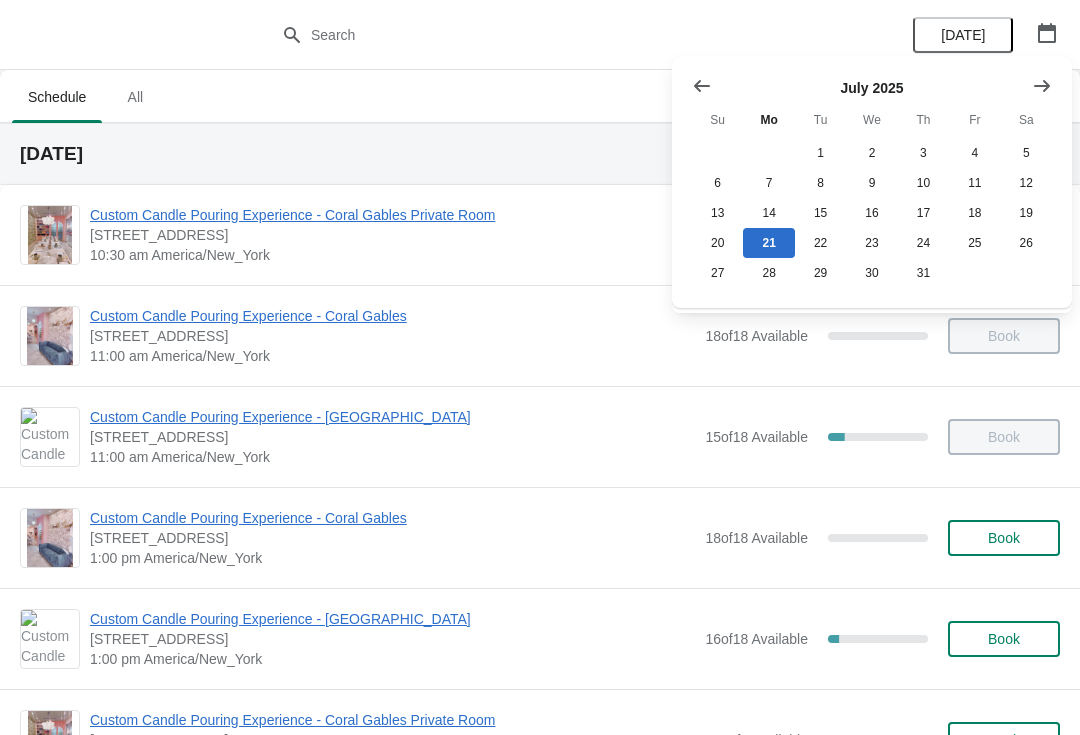 click 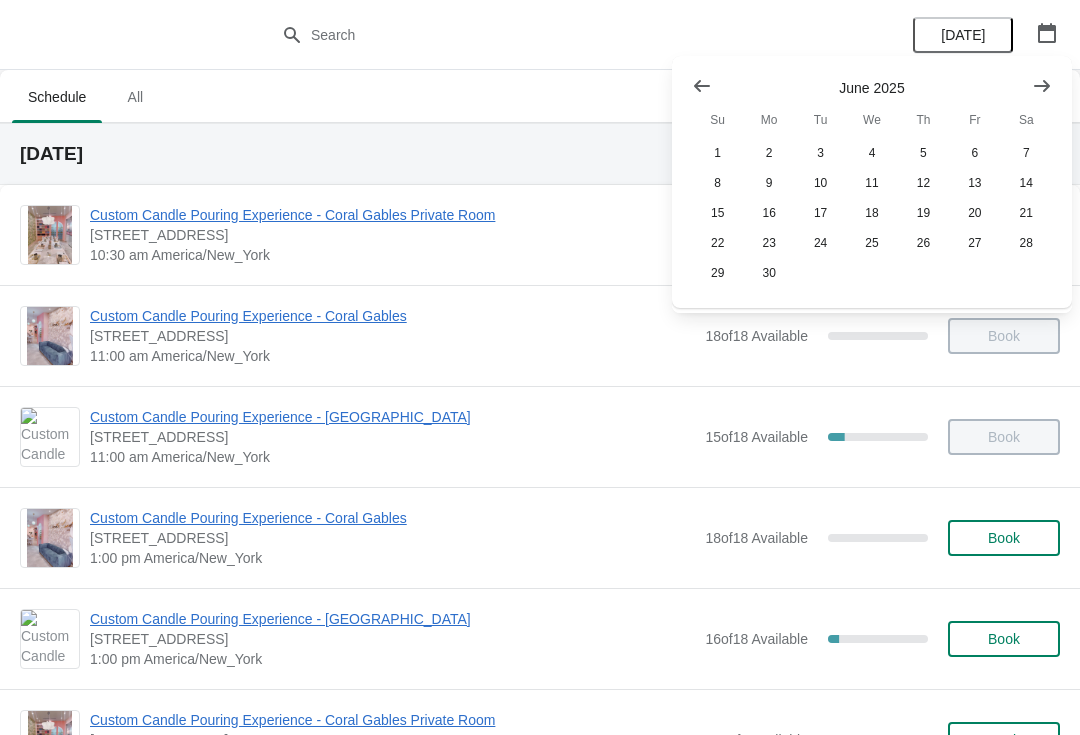 click 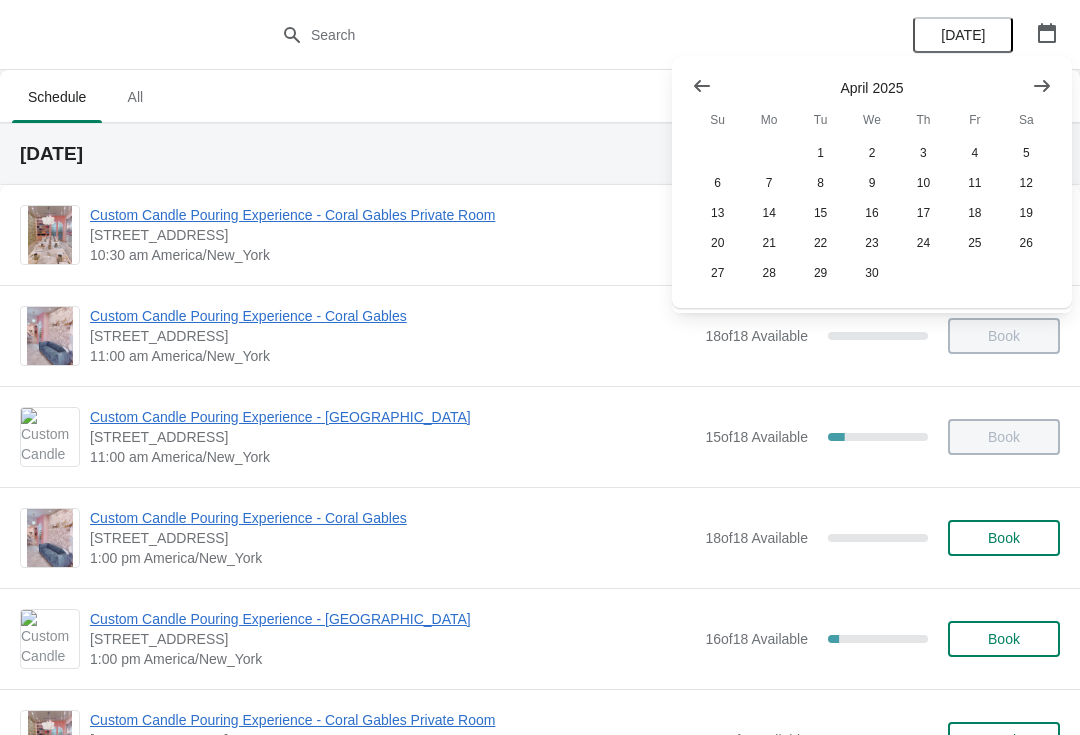 click 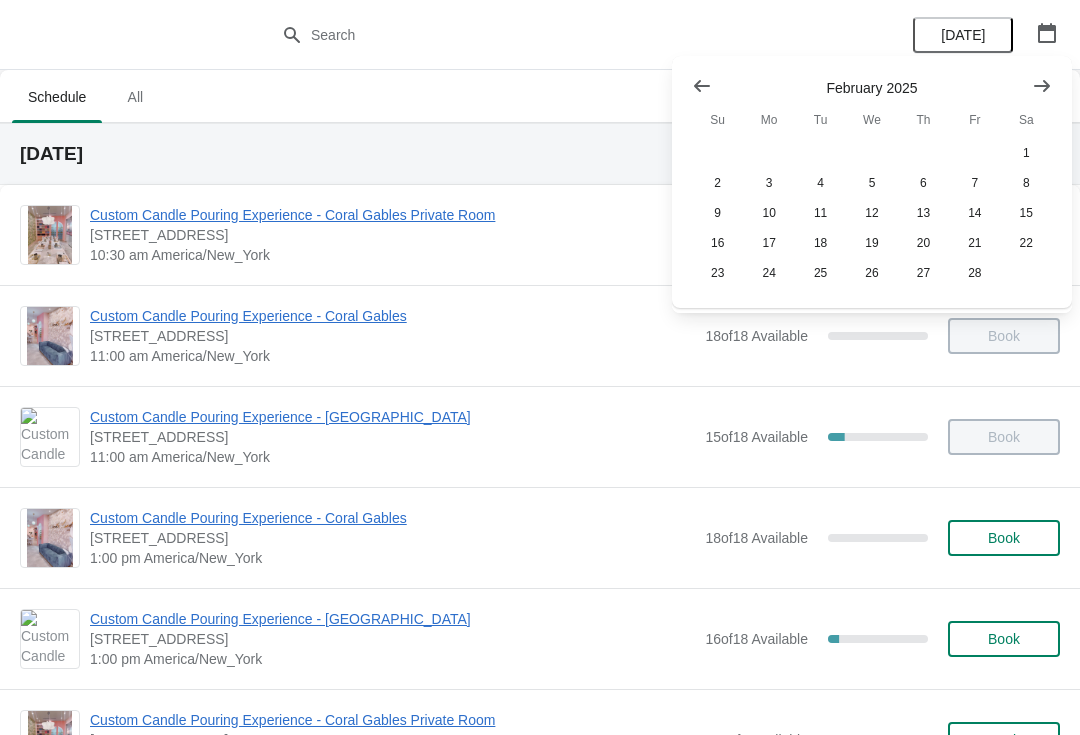 click 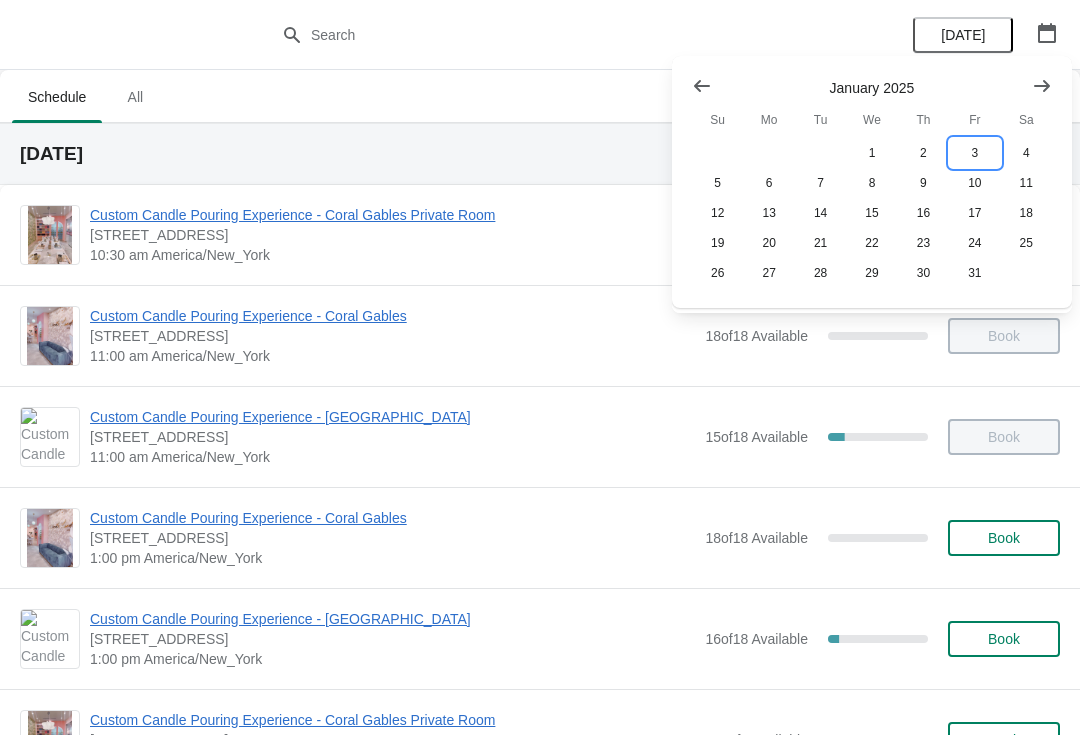 click on "3" at bounding box center [974, 153] 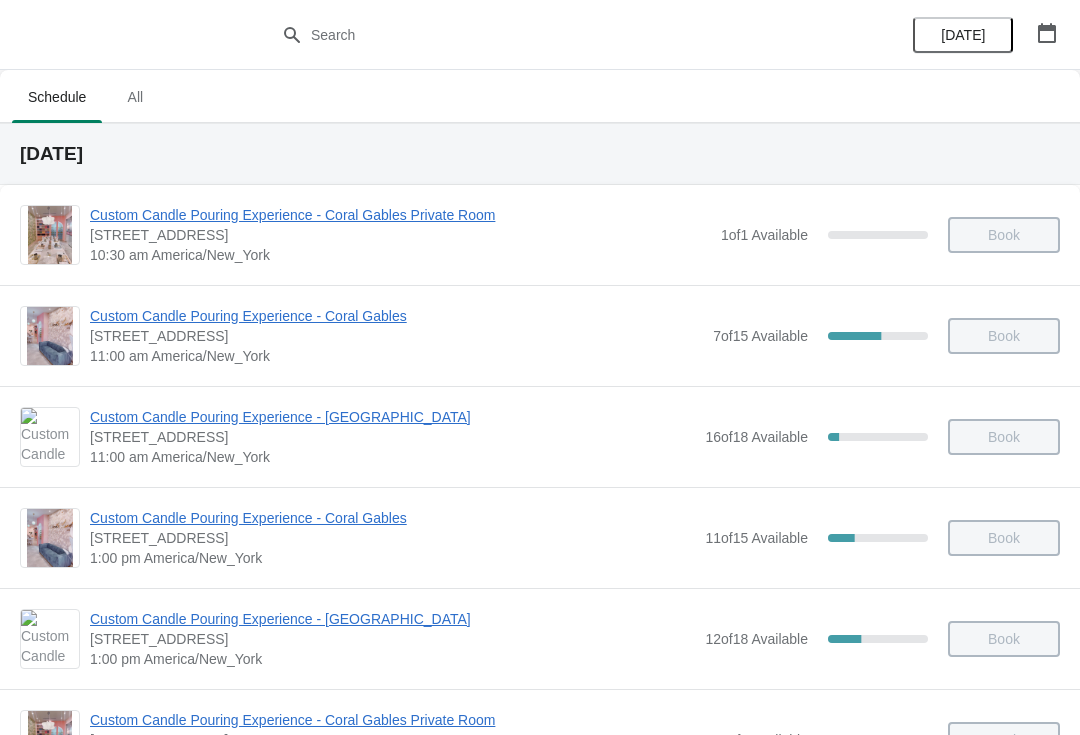 click on "Custom Candle Pouring Experience - Coral Gables" at bounding box center [392, 518] 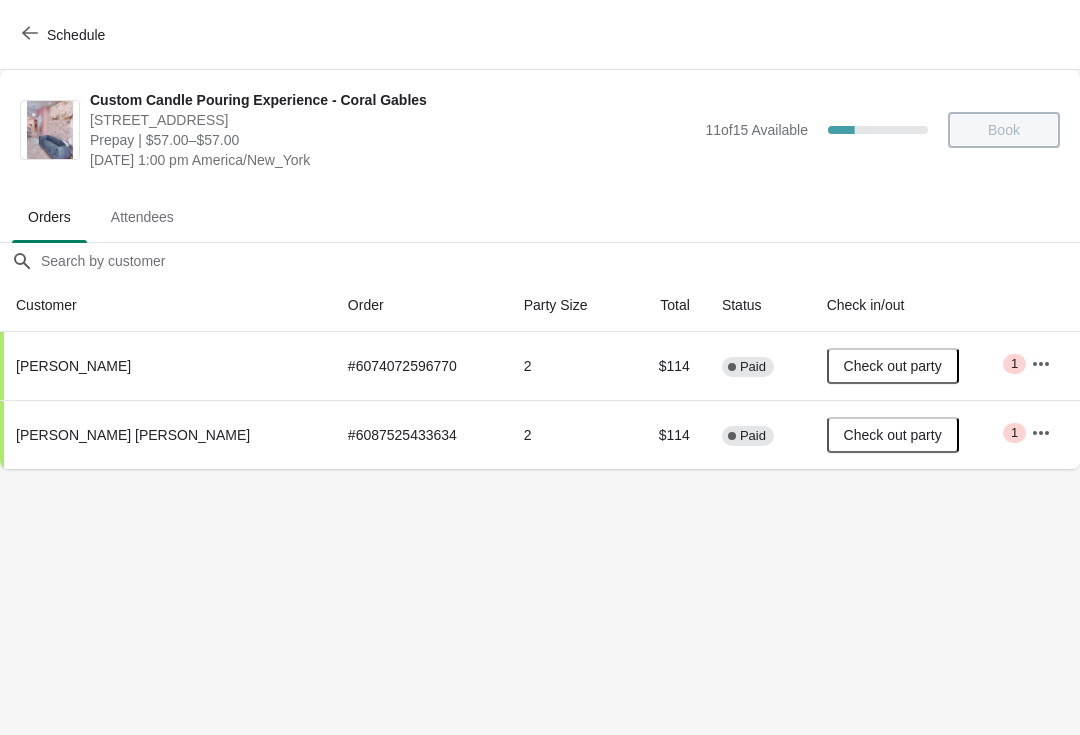 click 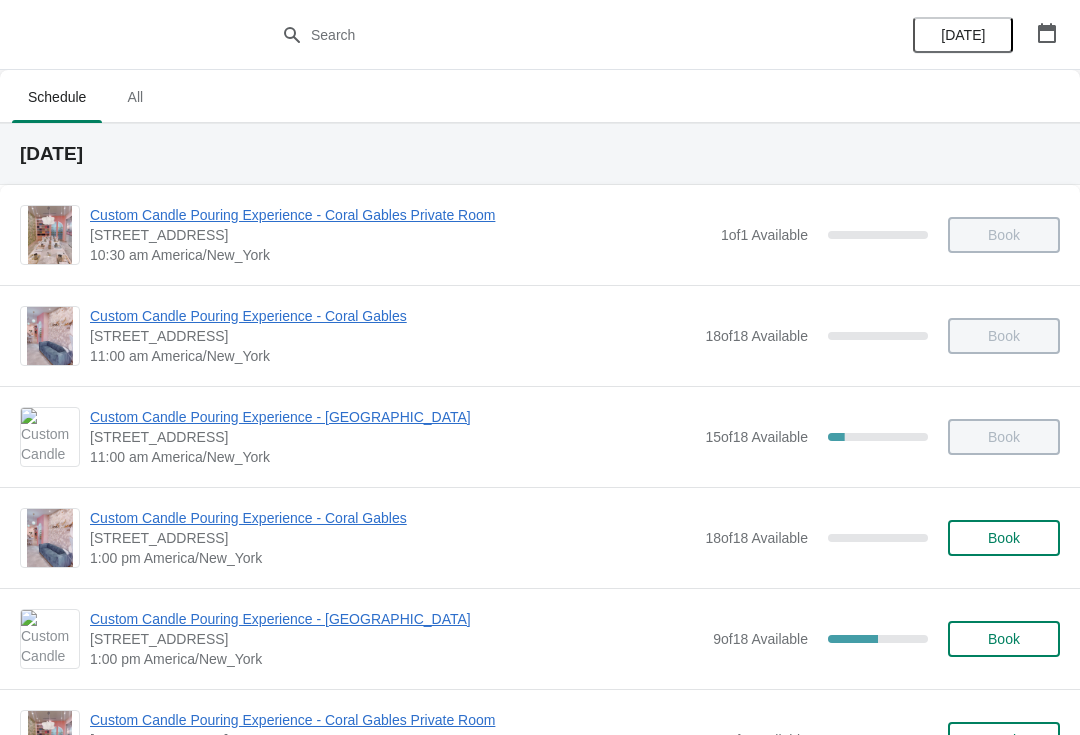 click 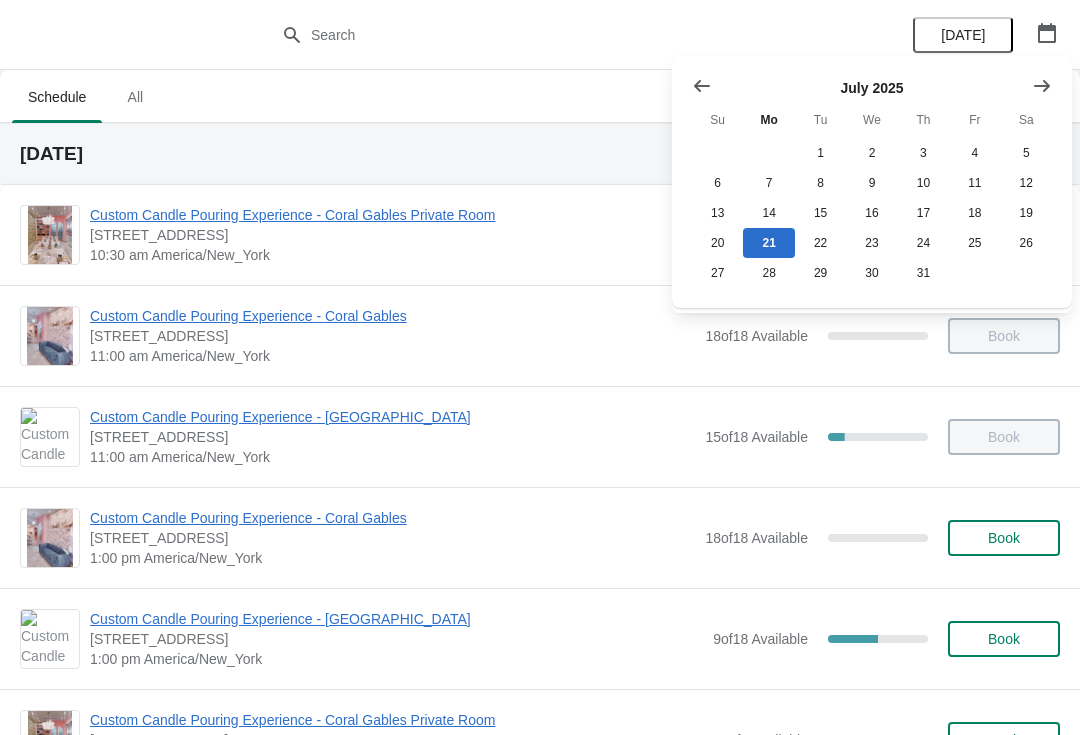 click 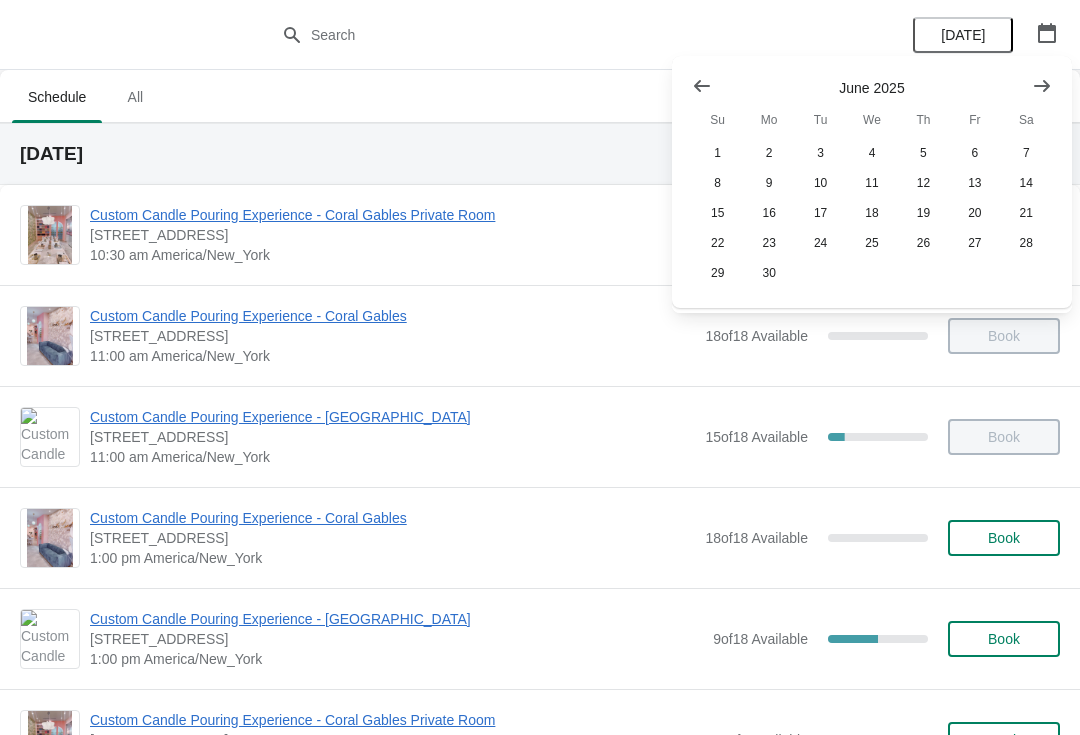 click 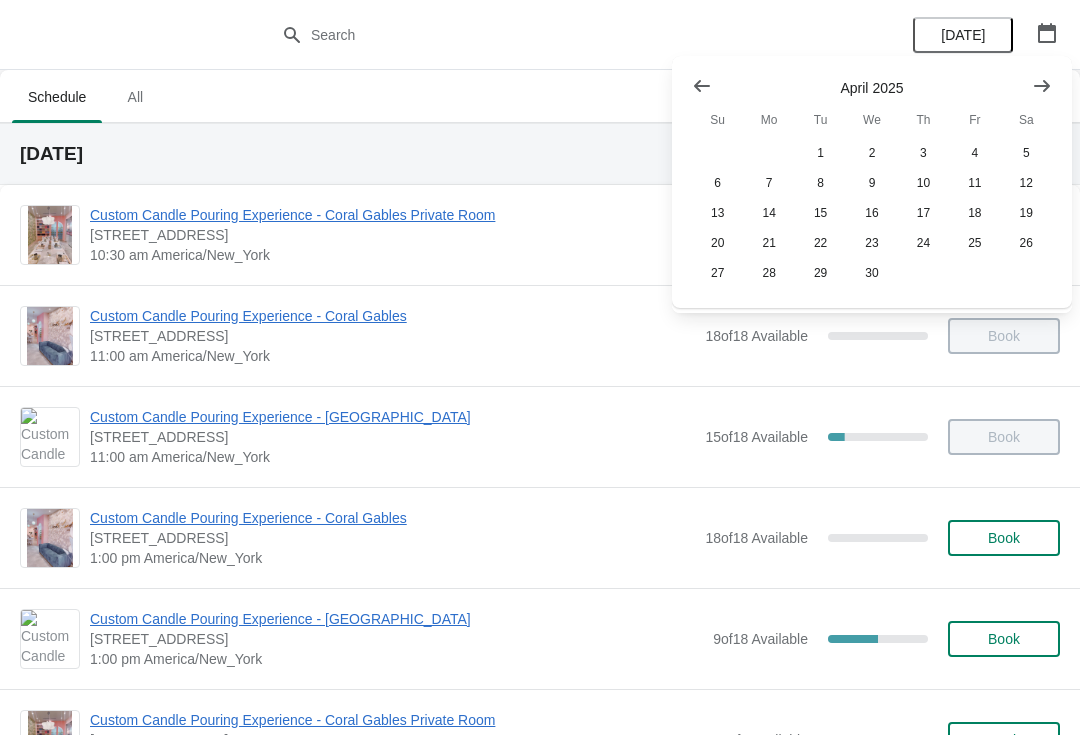 click 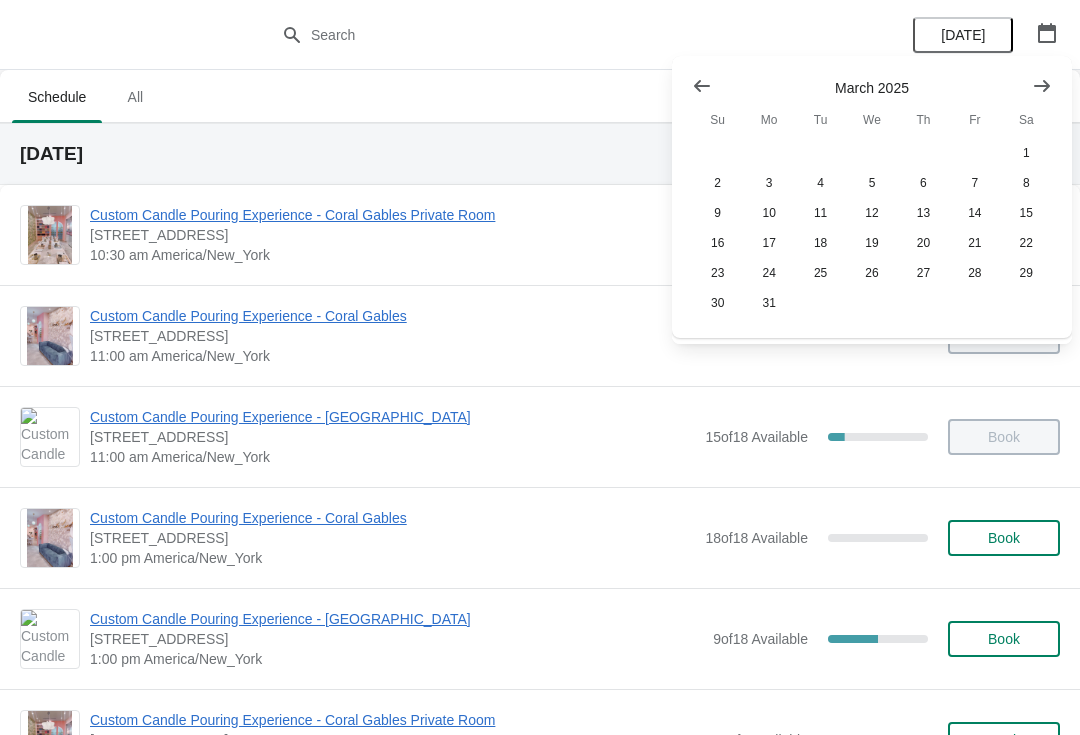 click at bounding box center [702, 86] 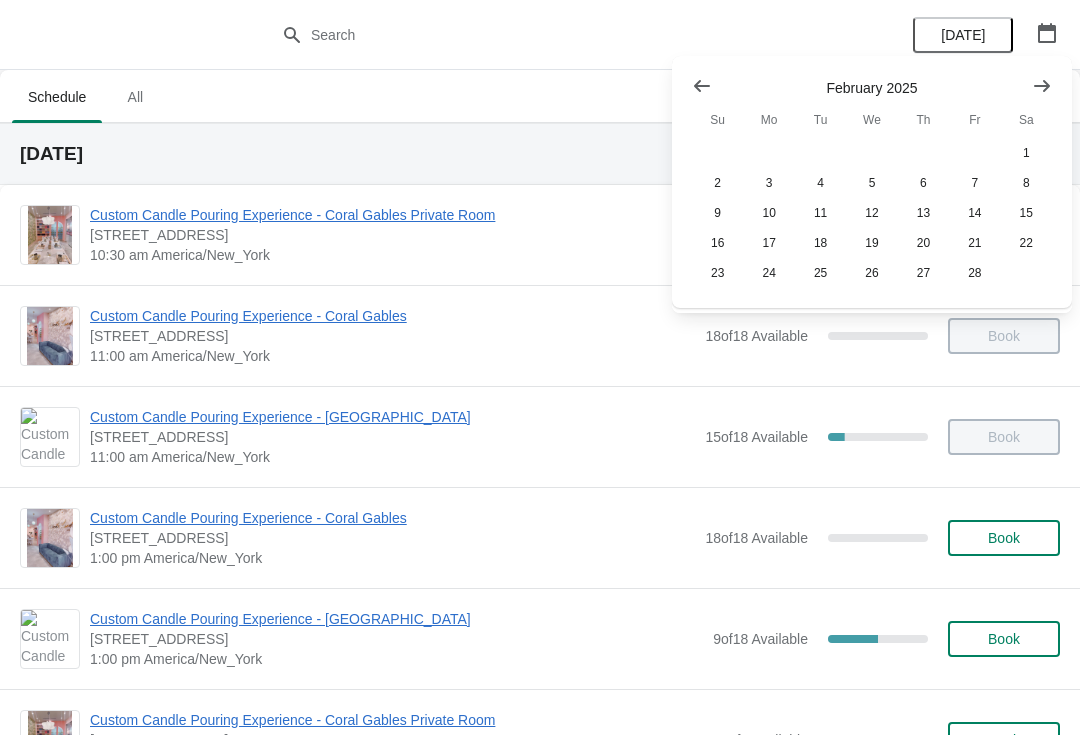 click 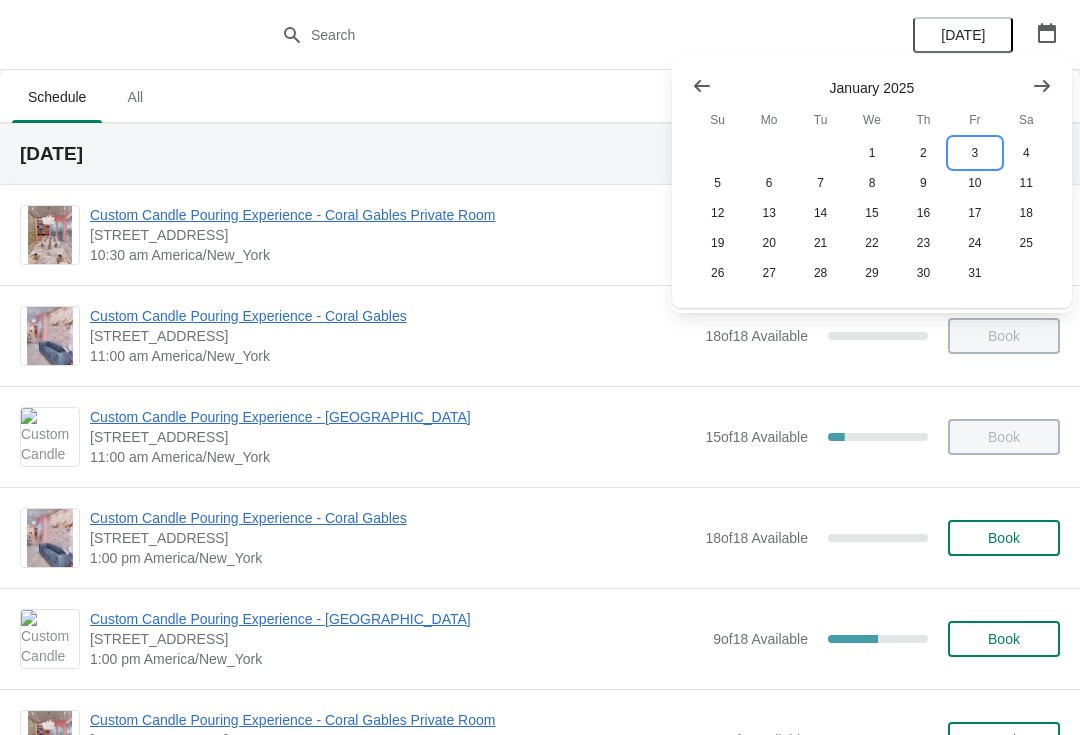 click on "3" at bounding box center [974, 153] 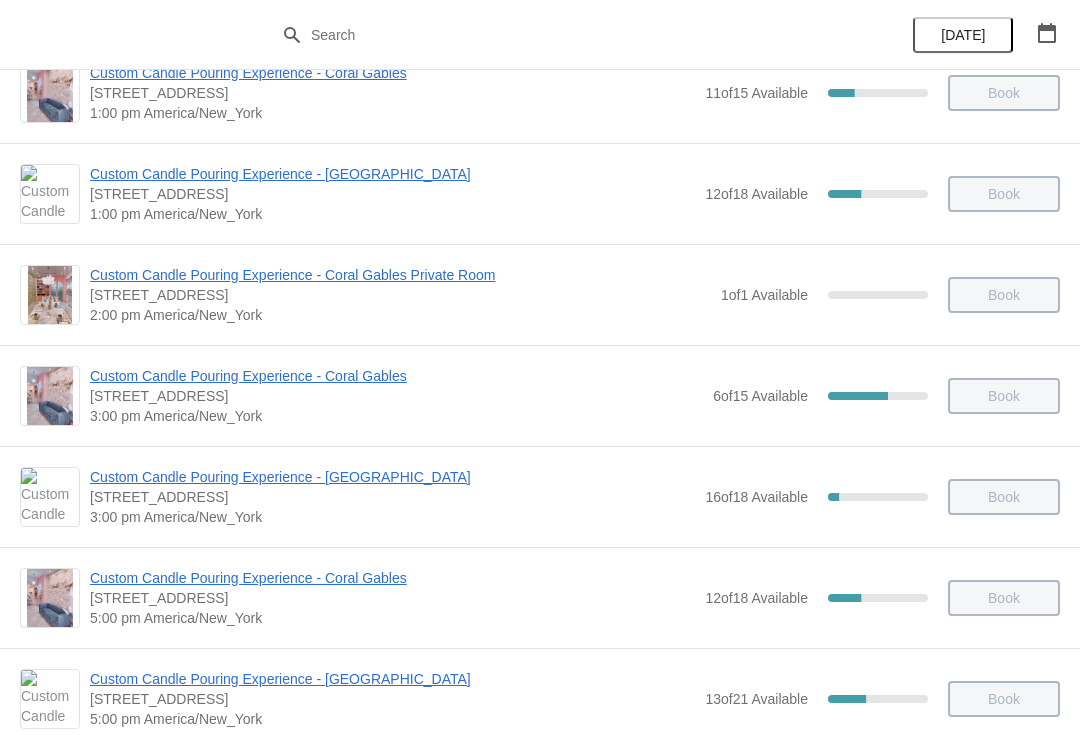 scroll, scrollTop: 447, scrollLeft: 0, axis: vertical 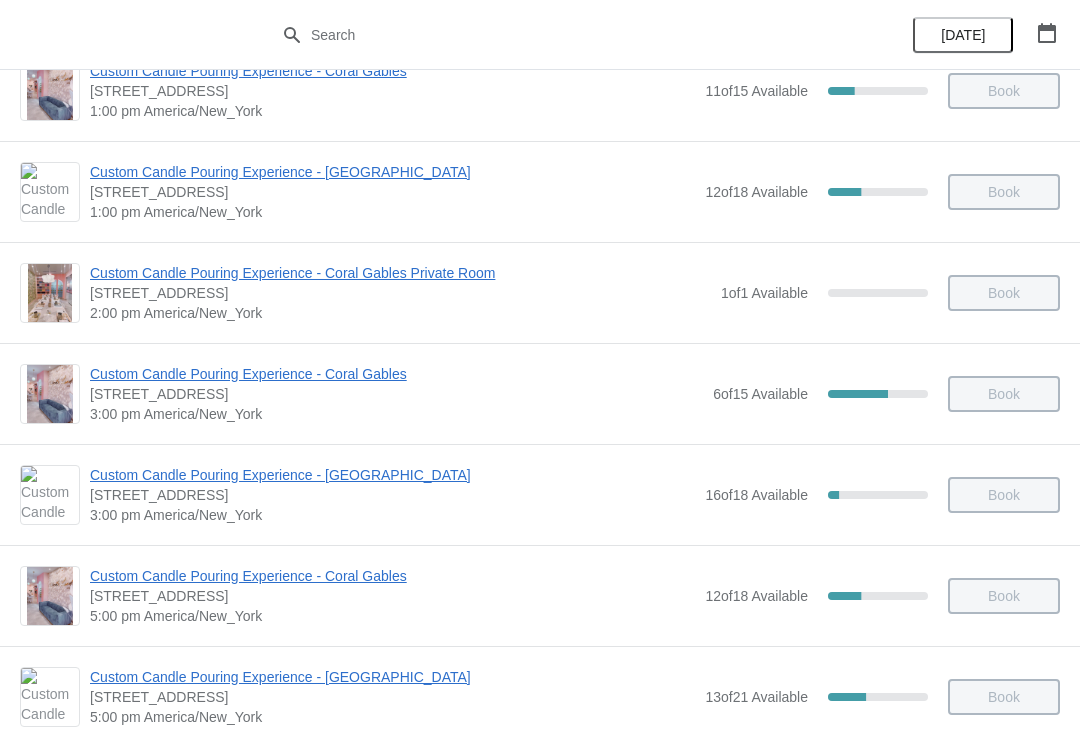 click on "Custom Candle Pouring Experience - Coral Gables" at bounding box center (396, 374) 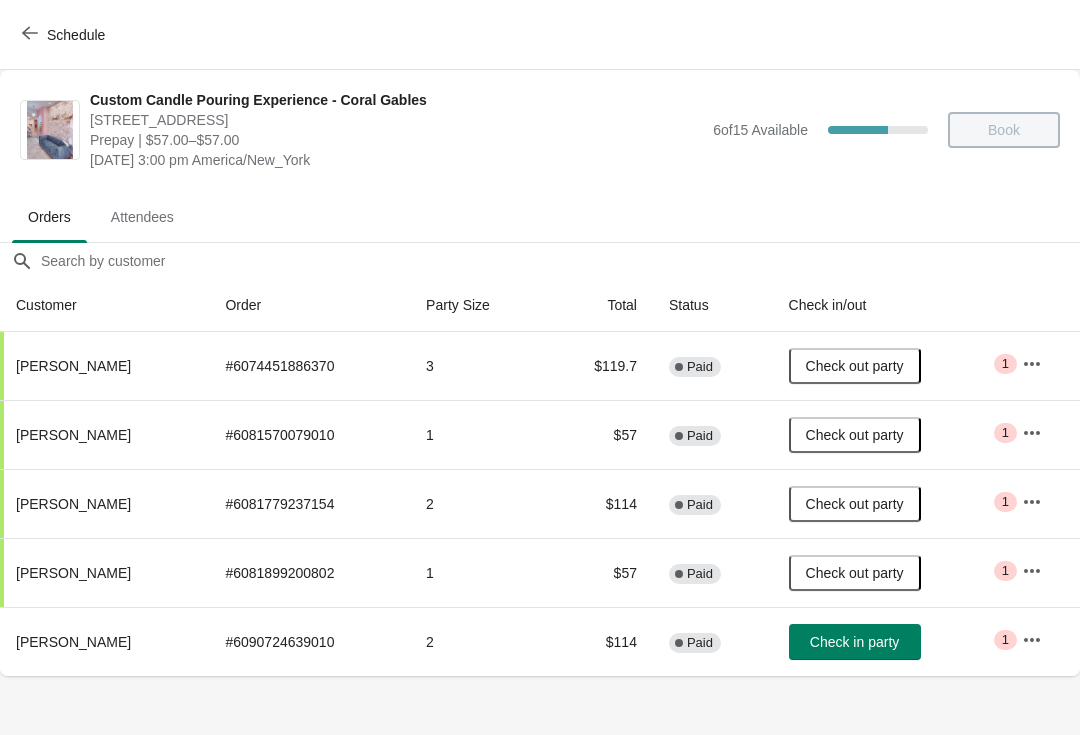 click on "Schedule" at bounding box center (65, 34) 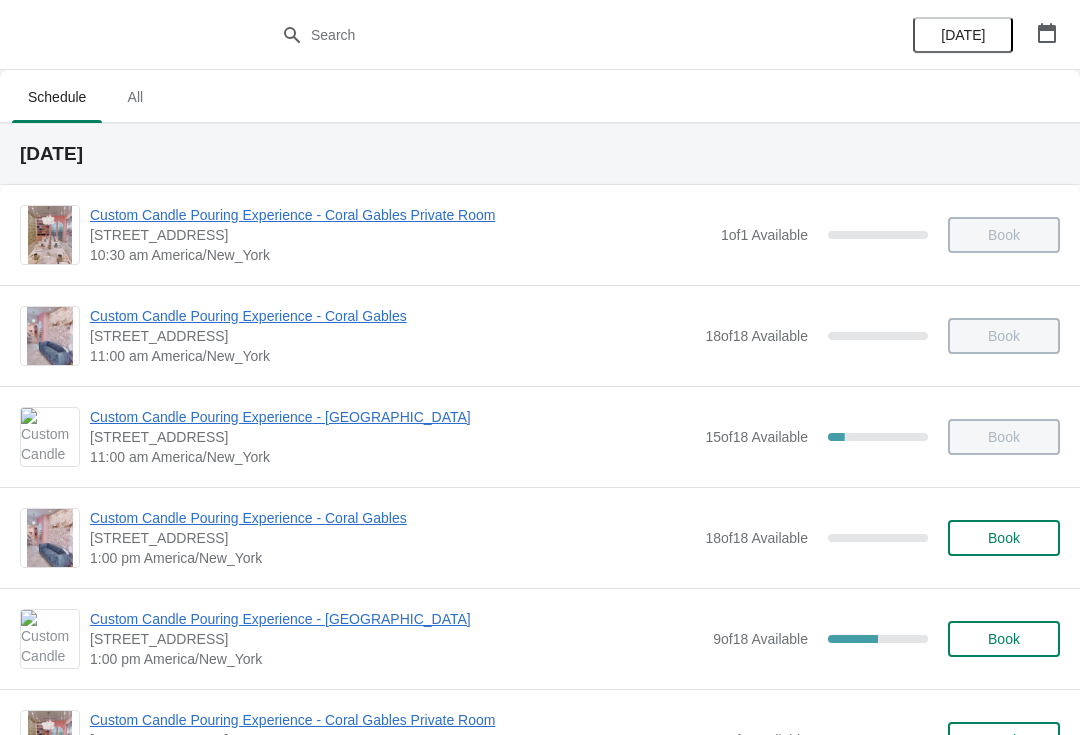 click at bounding box center (1047, 33) 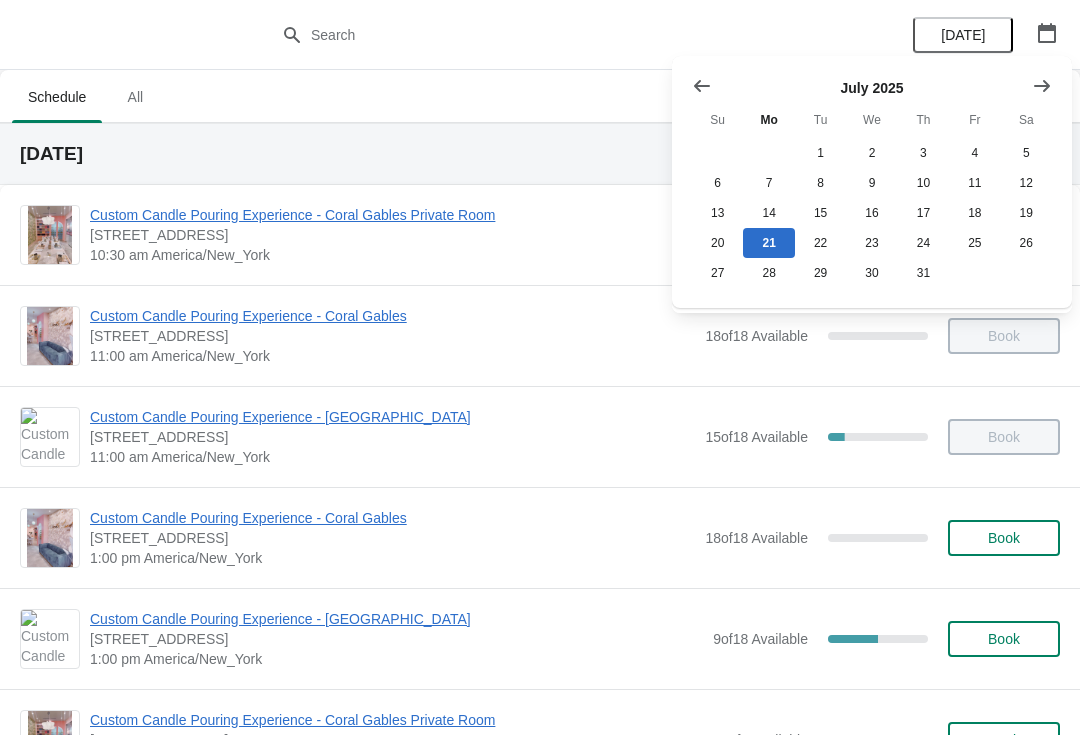 click at bounding box center (702, 86) 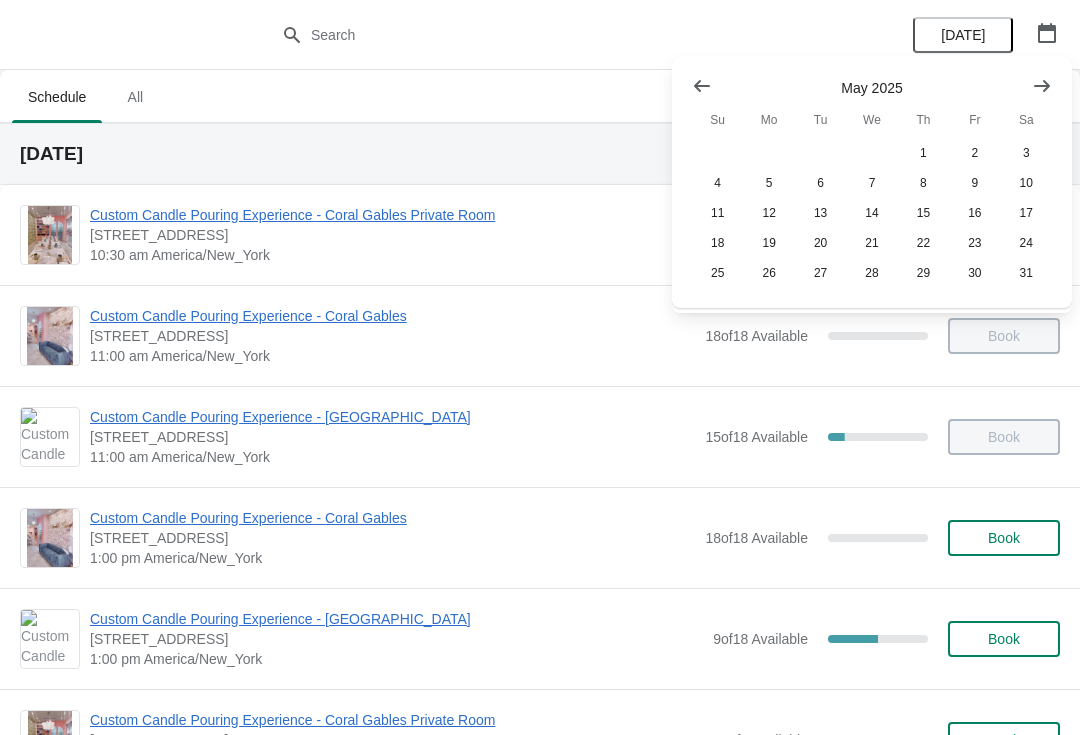 click at bounding box center [702, 86] 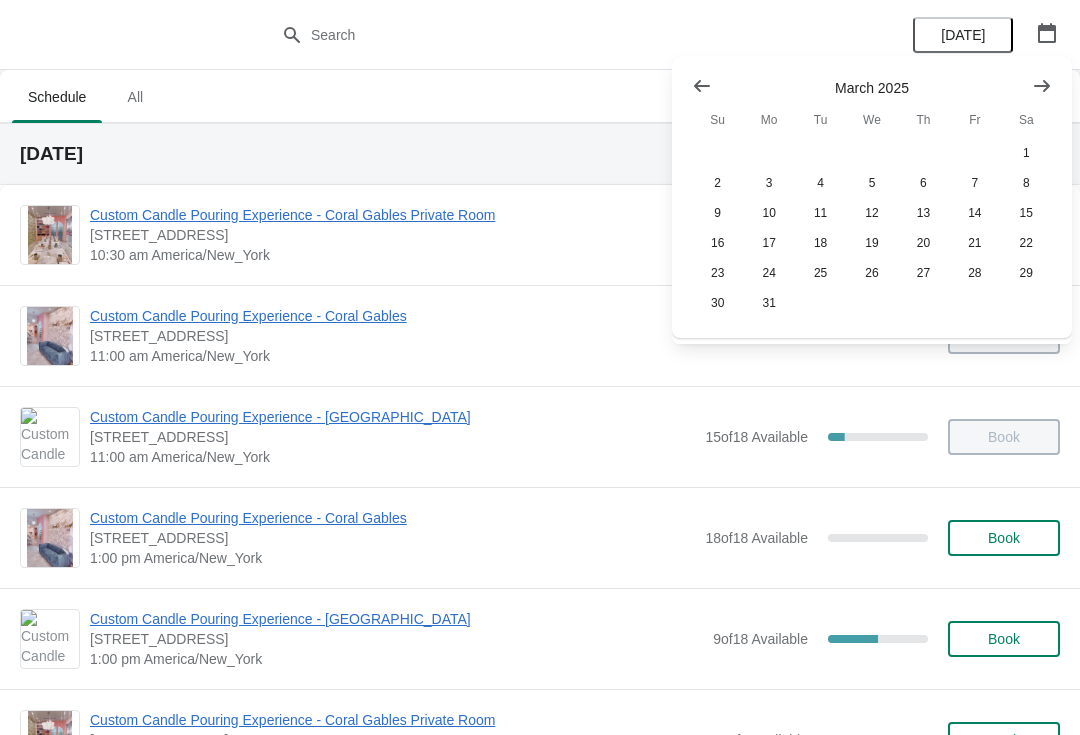 click 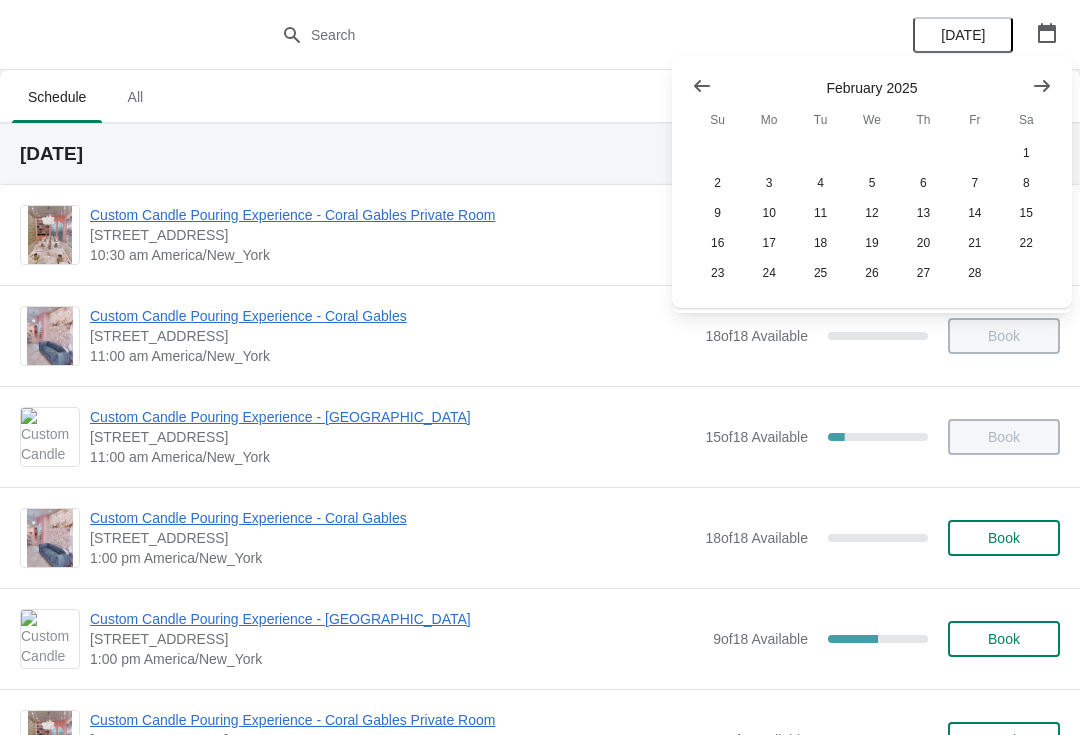click 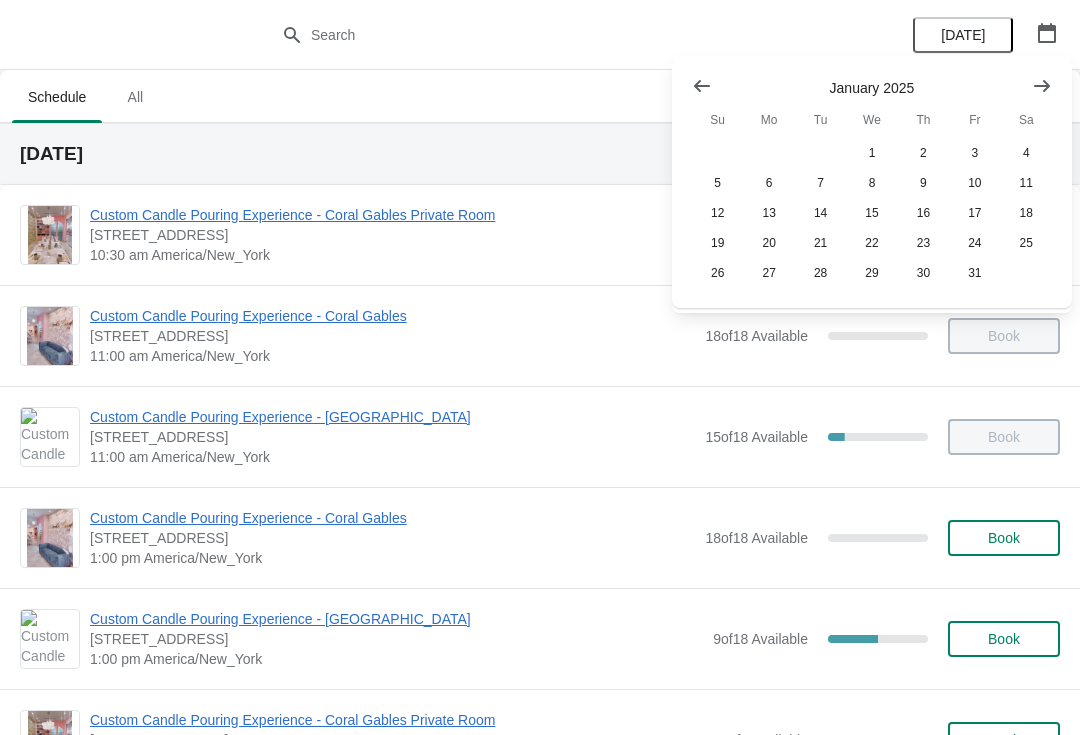 click at bounding box center (702, 86) 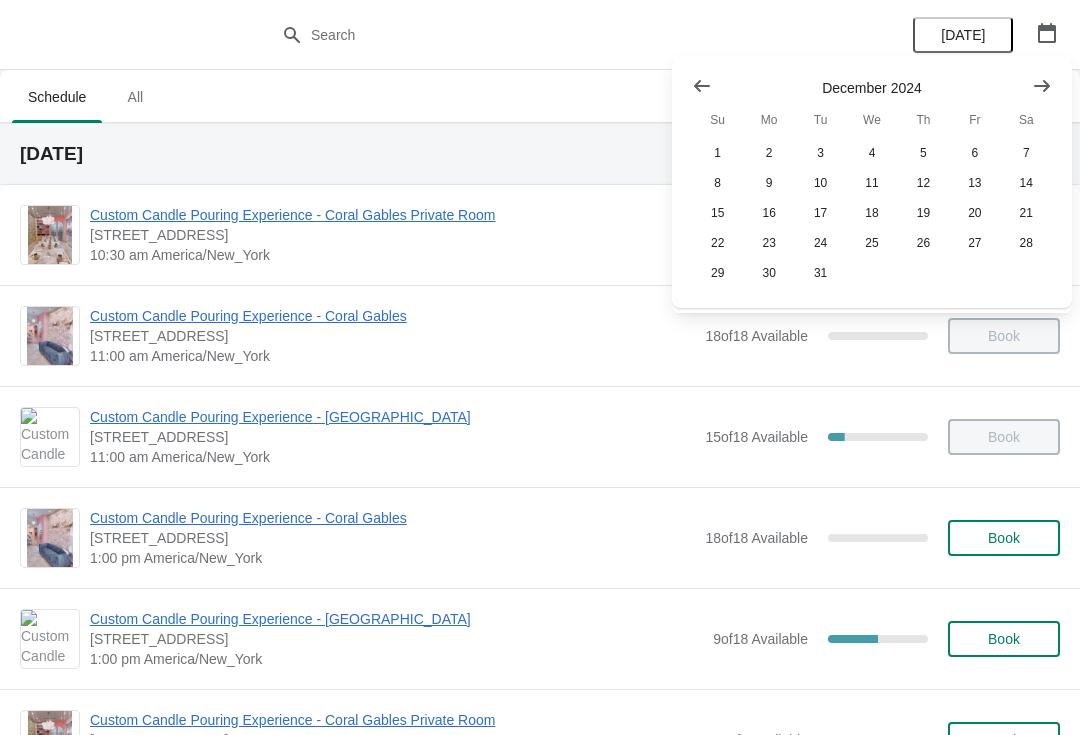 click 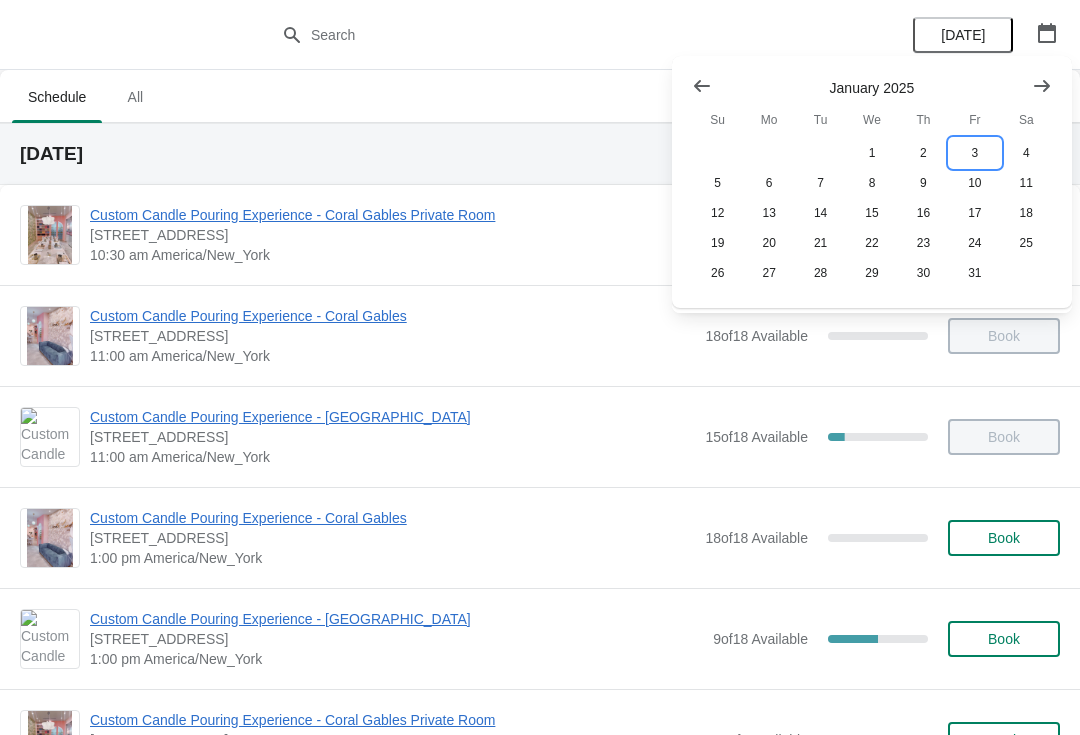 click on "3" at bounding box center (974, 153) 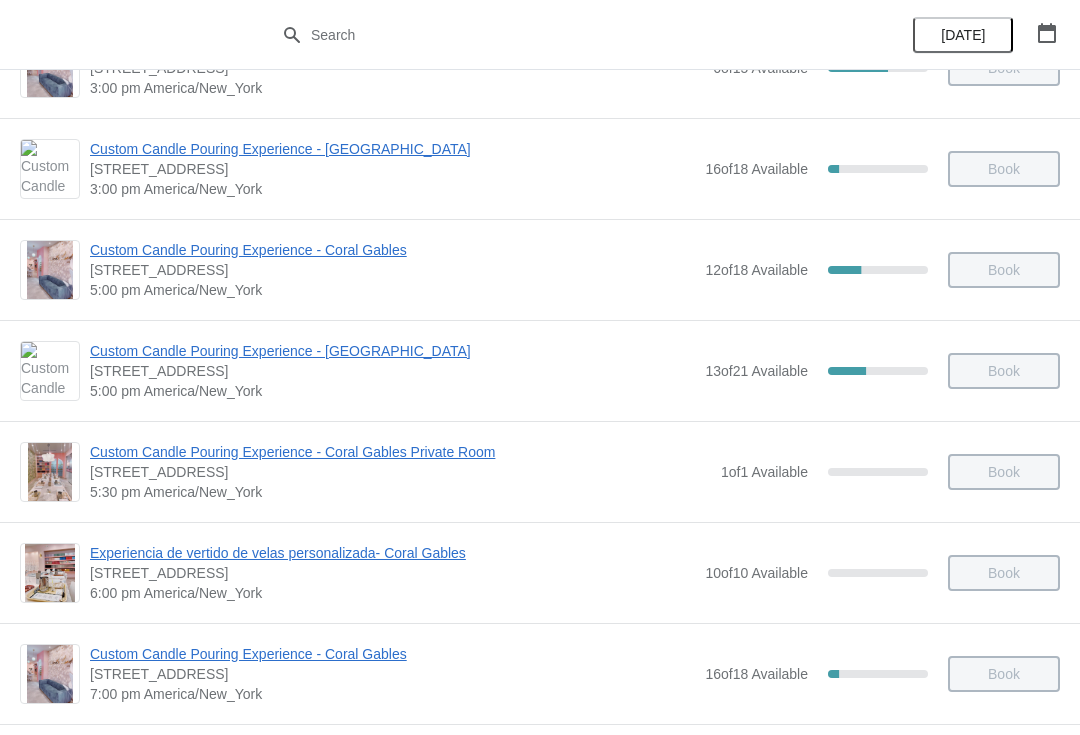 scroll, scrollTop: 768, scrollLeft: 0, axis: vertical 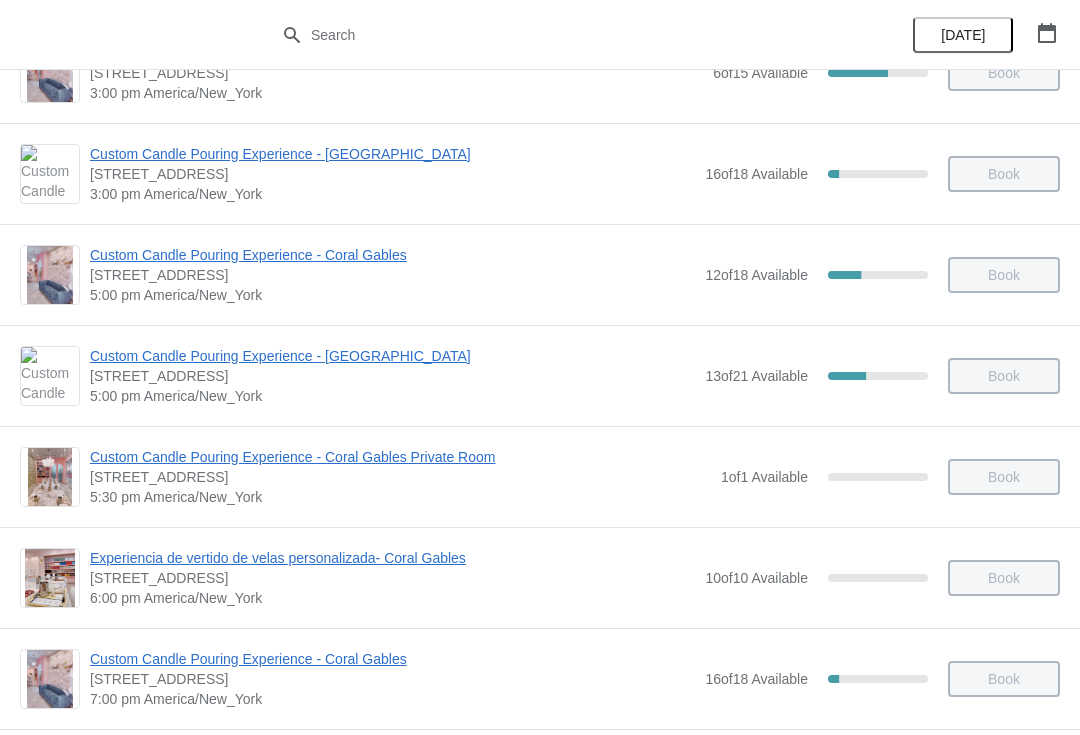 click on "Custom Candle Pouring Experience - Coral Gables" at bounding box center [392, 255] 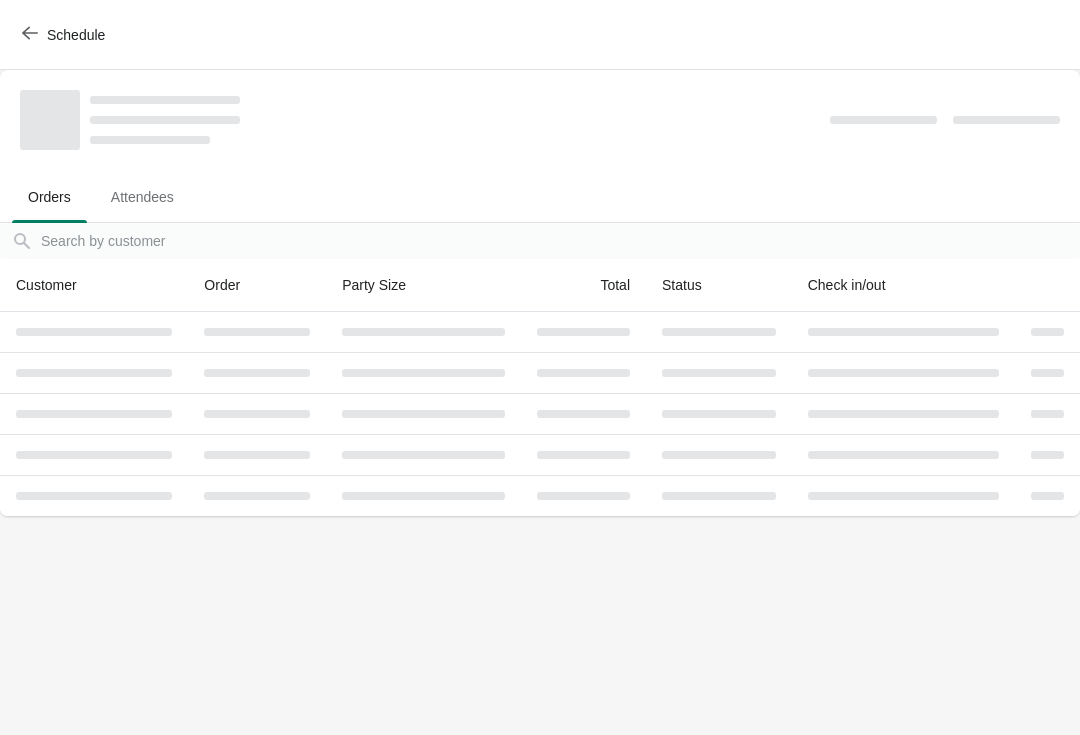 scroll, scrollTop: 0, scrollLeft: 0, axis: both 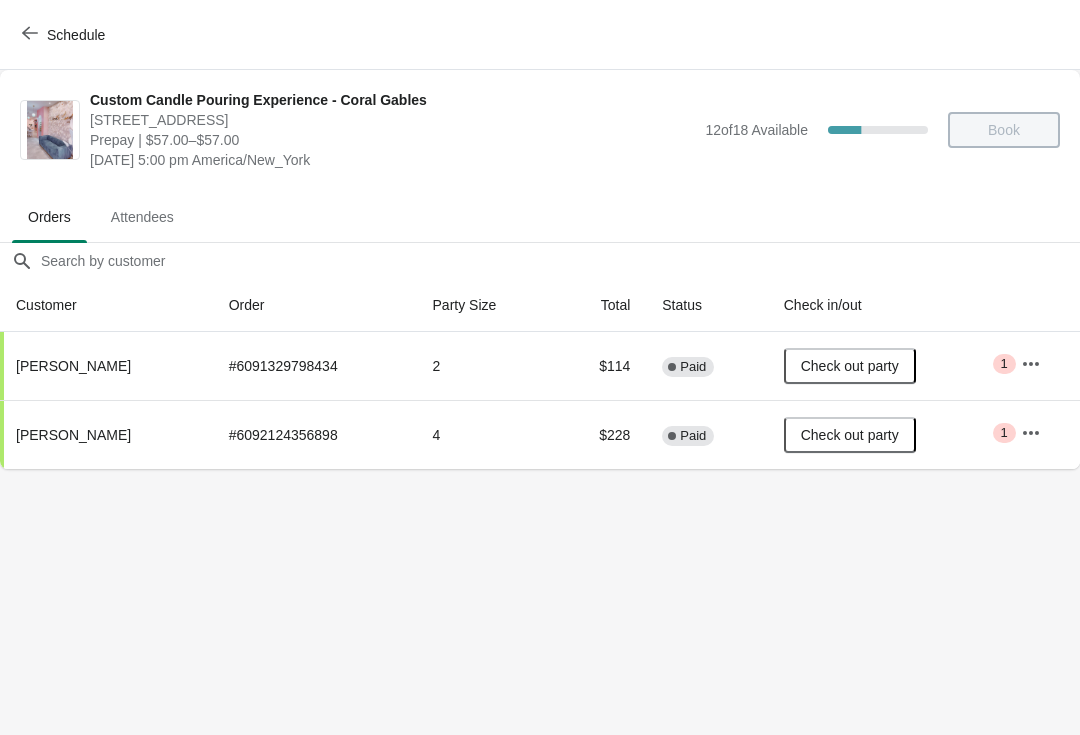 click 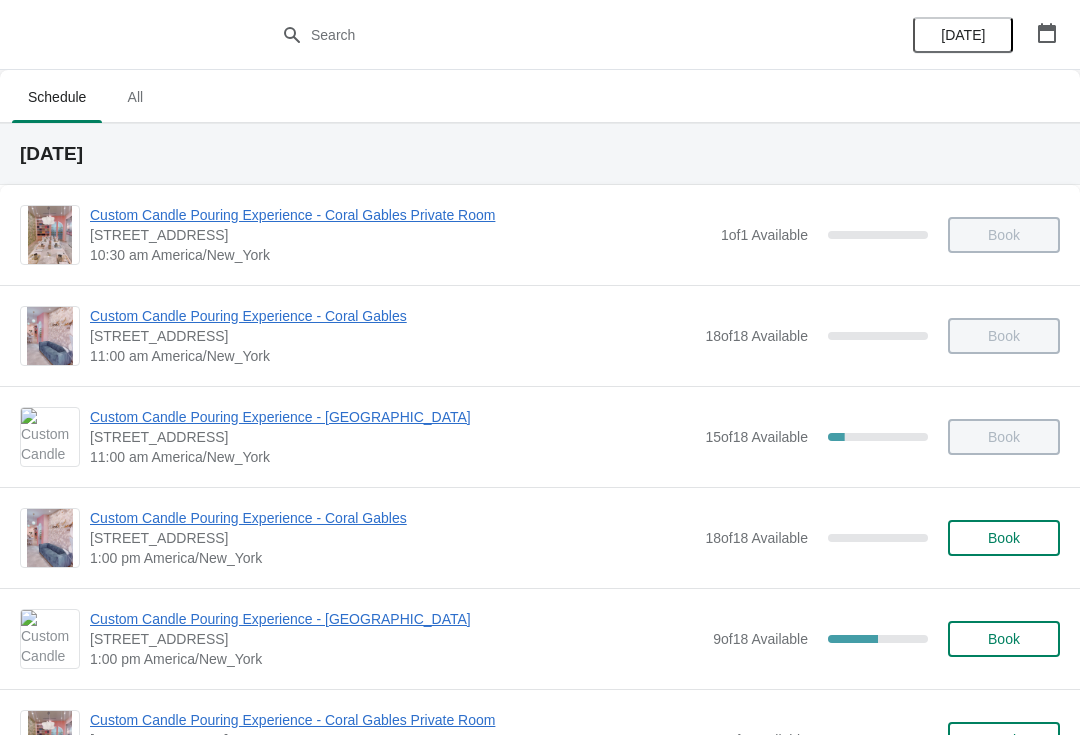click 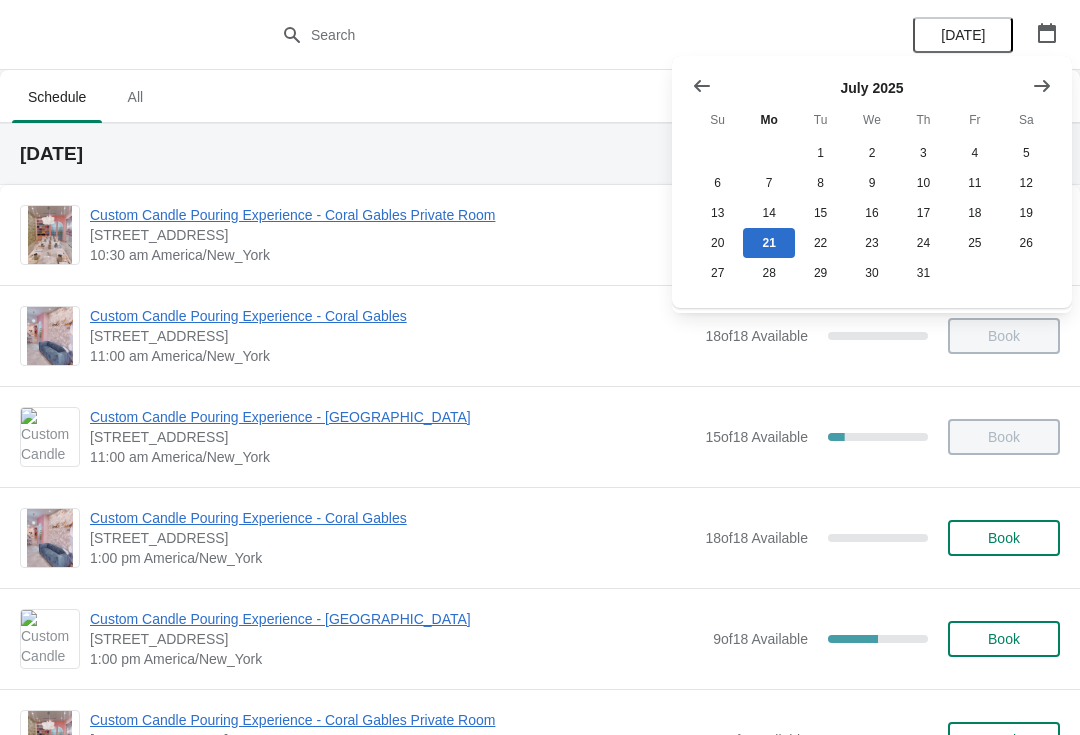 click at bounding box center [702, 86] 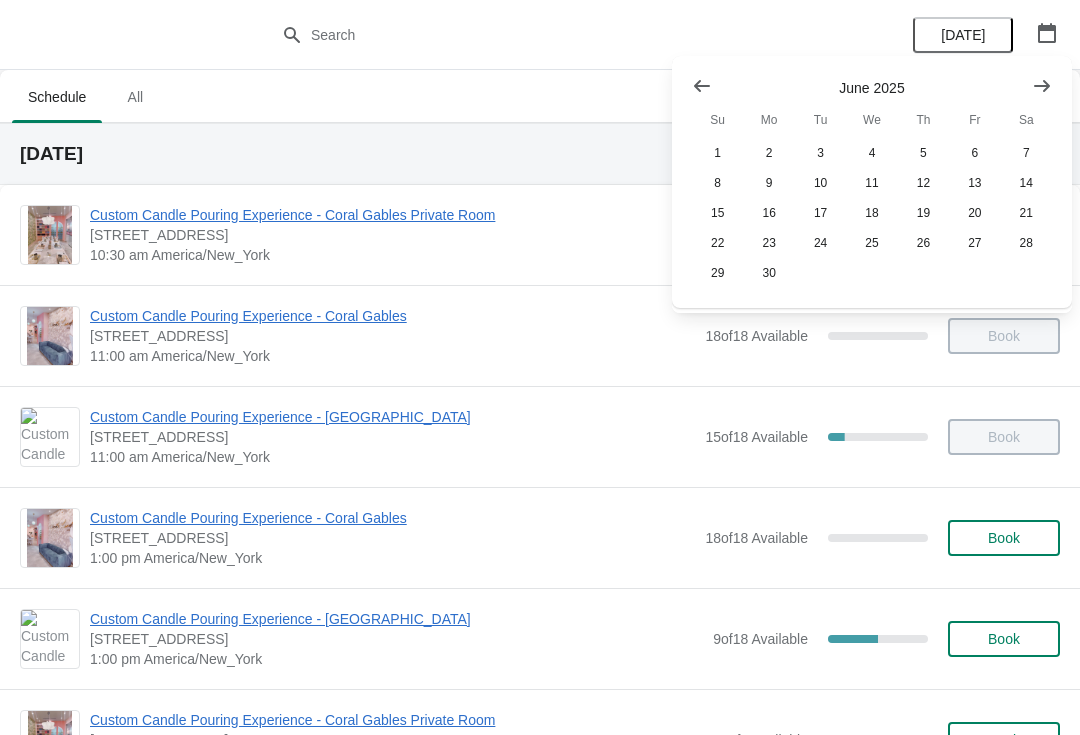 click at bounding box center [702, 86] 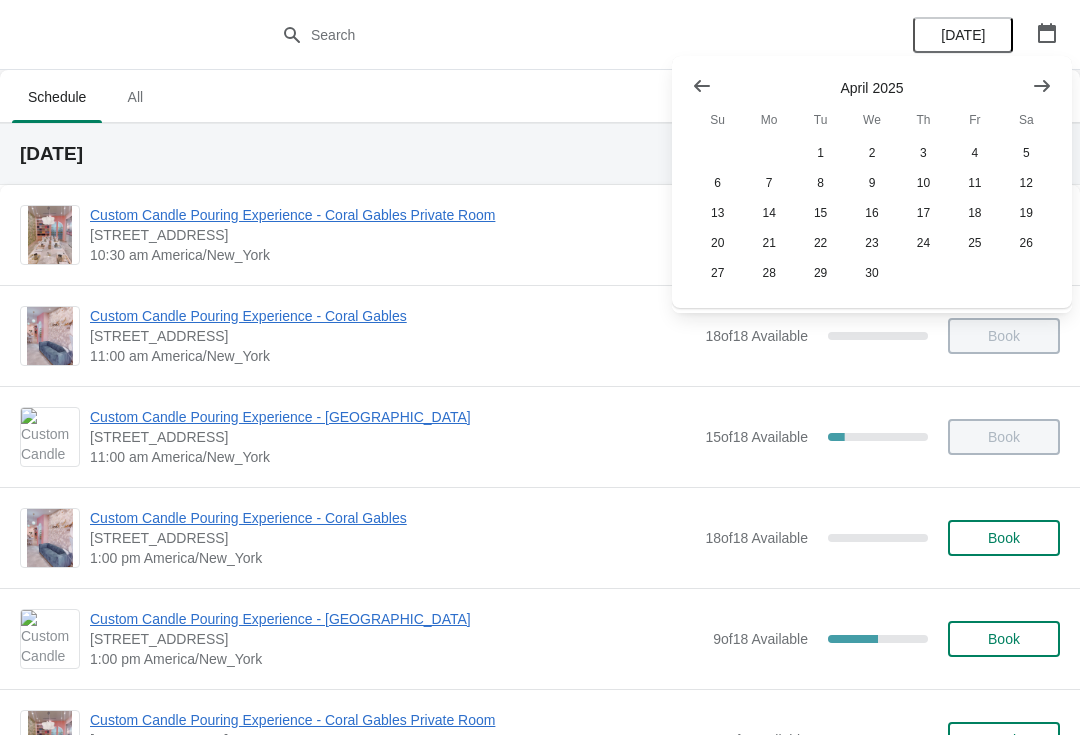click 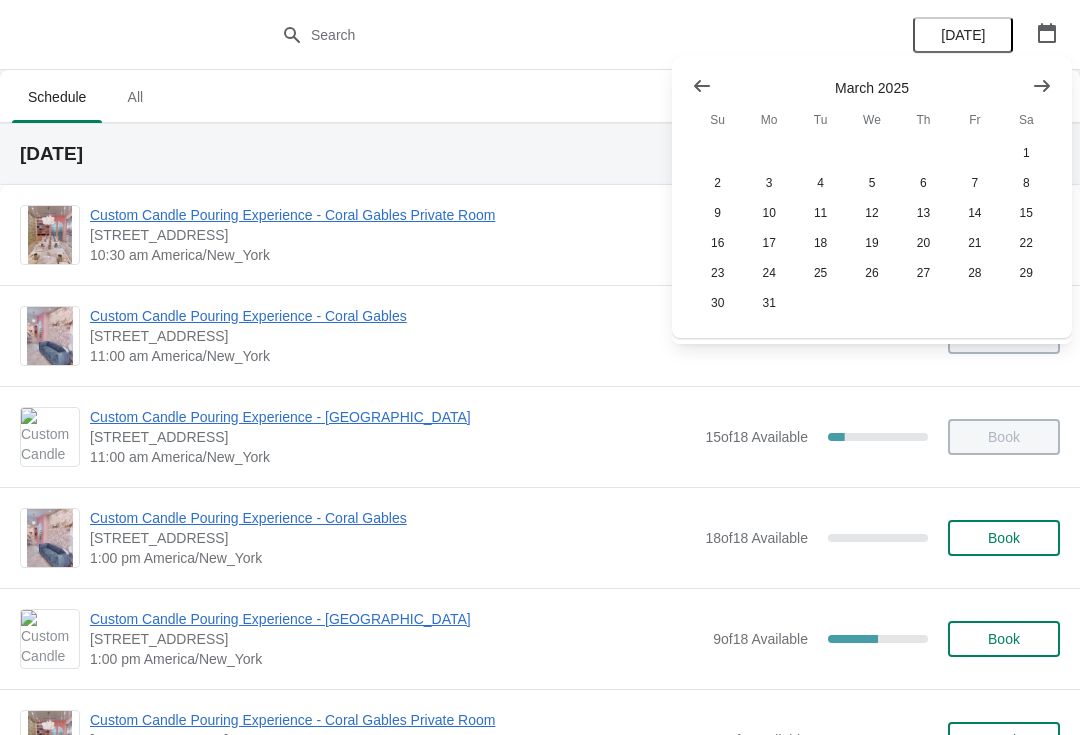 click 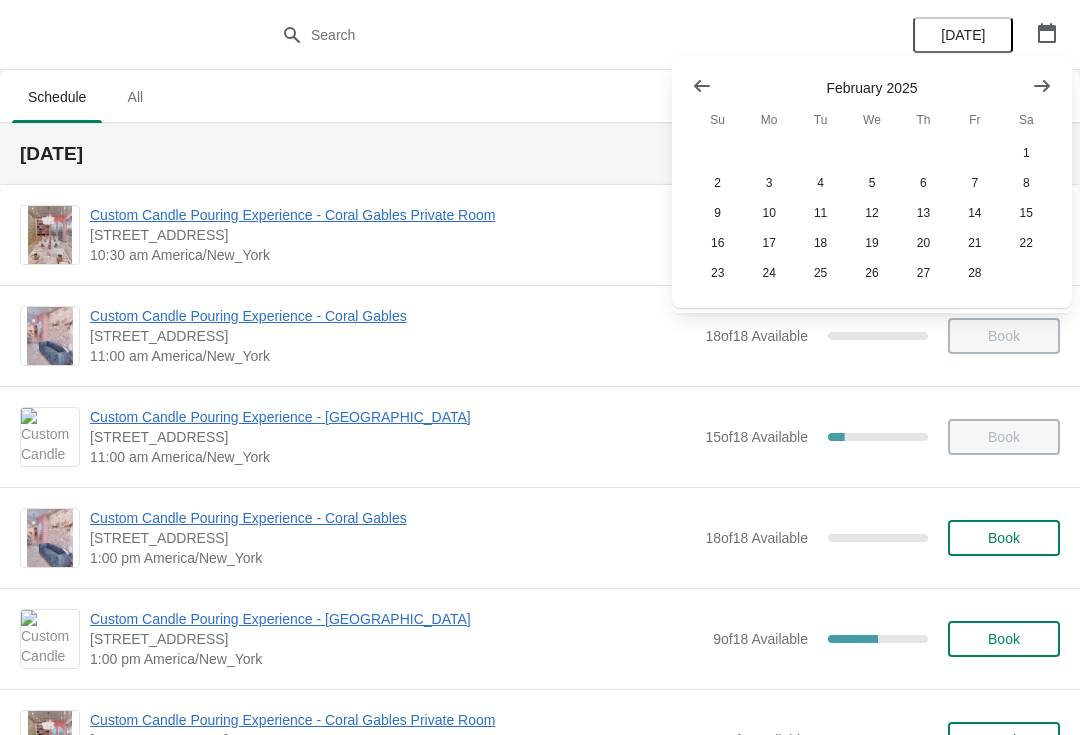 click at bounding box center [702, 86] 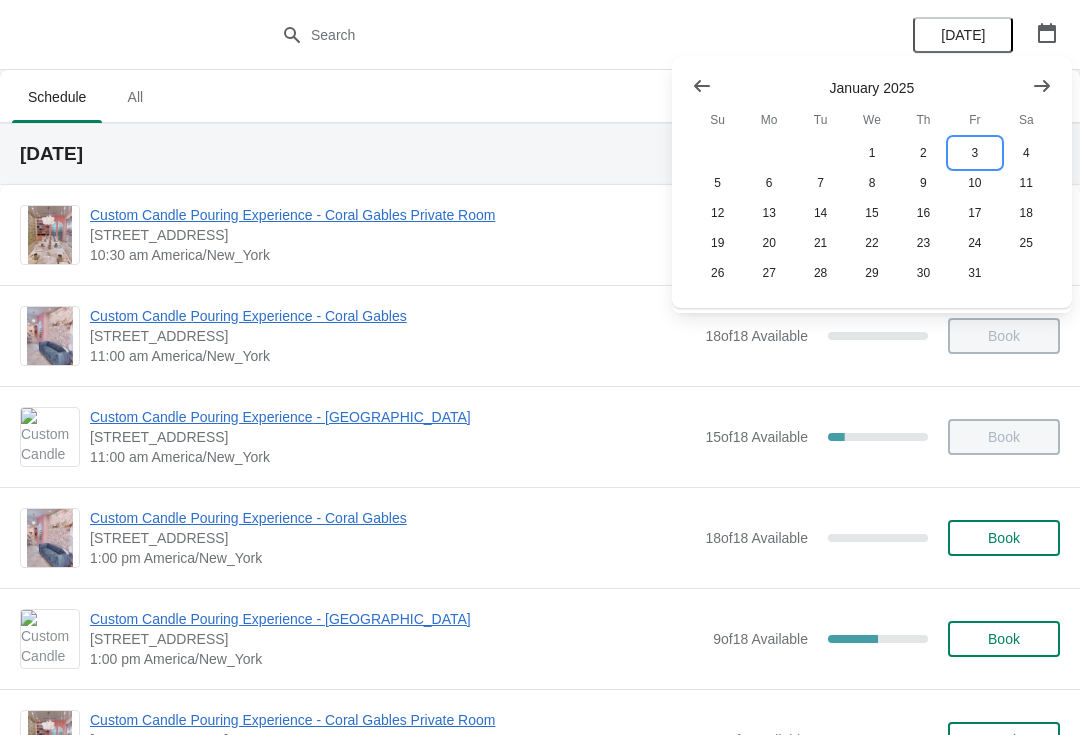click on "3" at bounding box center (974, 153) 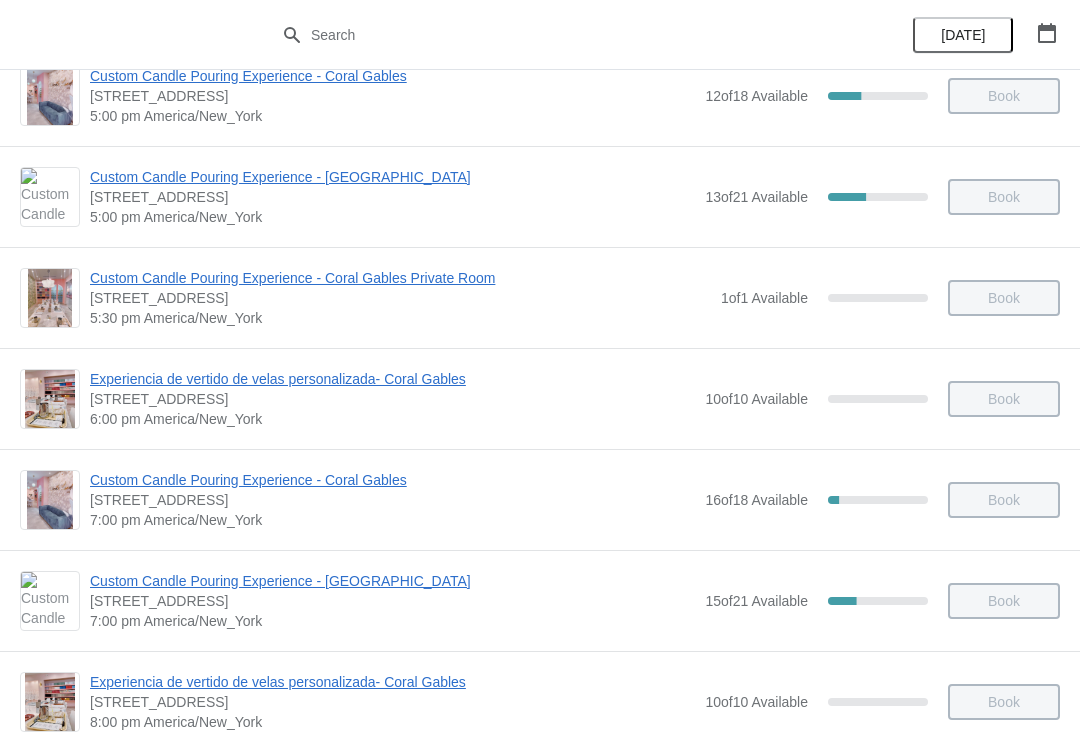 scroll, scrollTop: 967, scrollLeft: 0, axis: vertical 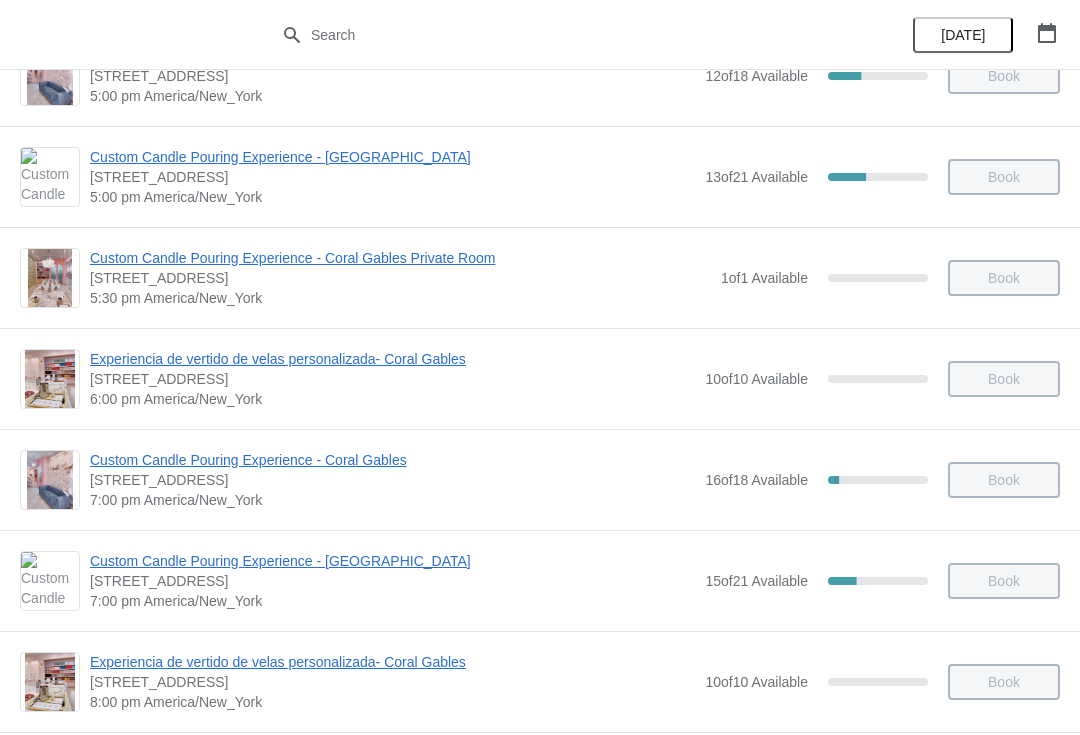 click on "Custom Candle Pouring Experience - Coral Gables" at bounding box center (392, 460) 